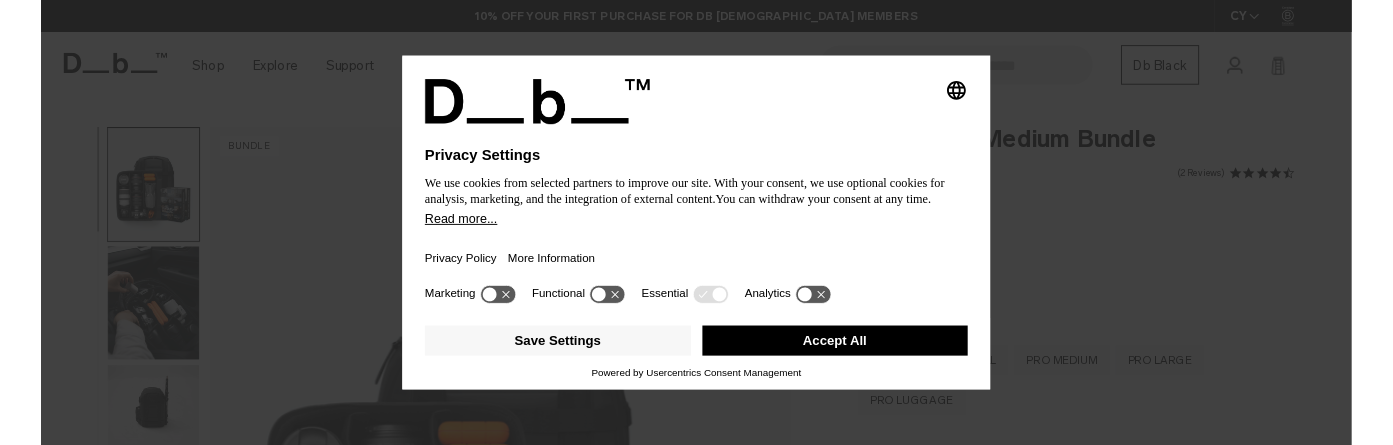 scroll, scrollTop: 0, scrollLeft: 0, axis: both 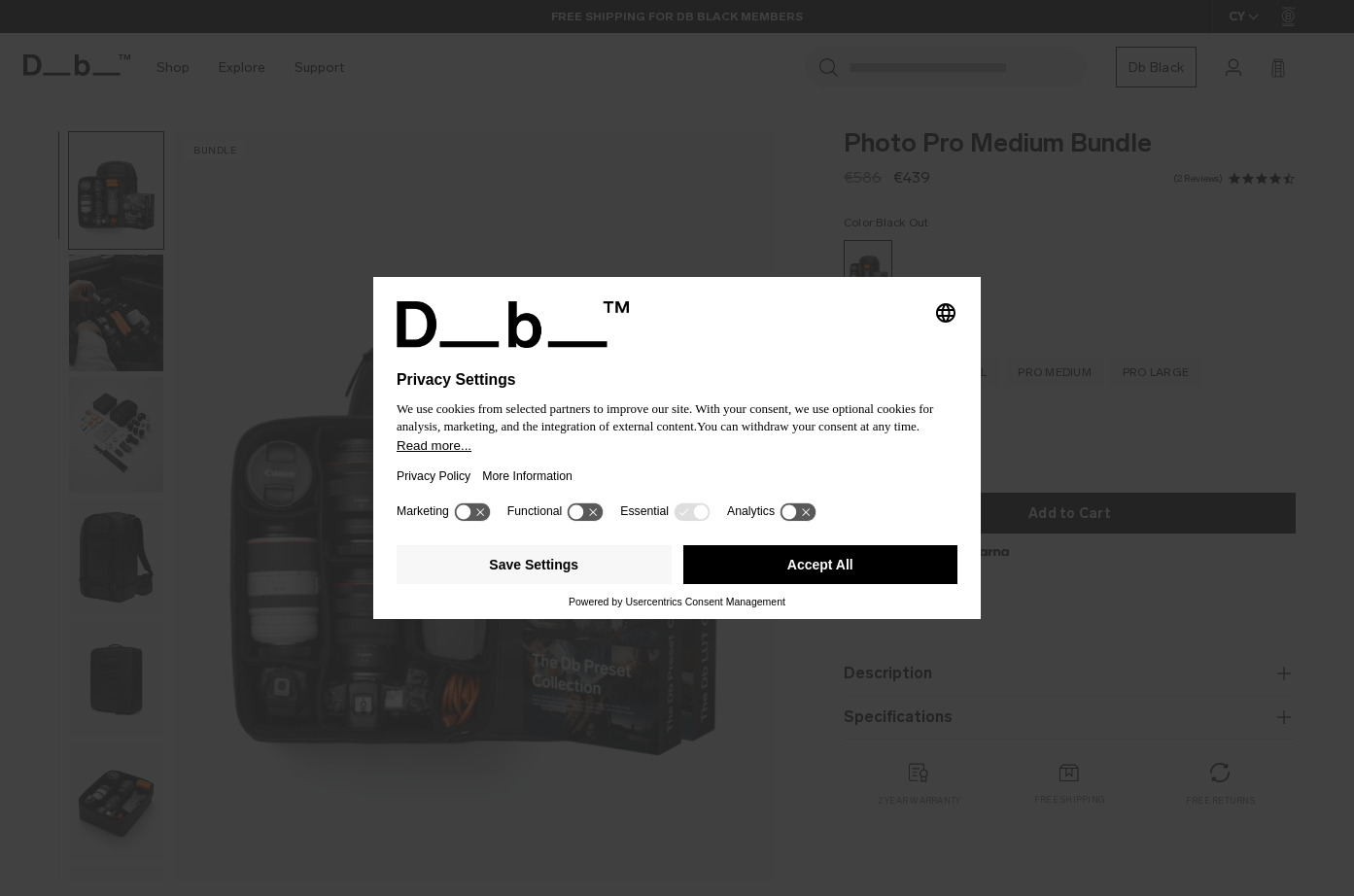click on "Accept All" at bounding box center (820, 565) 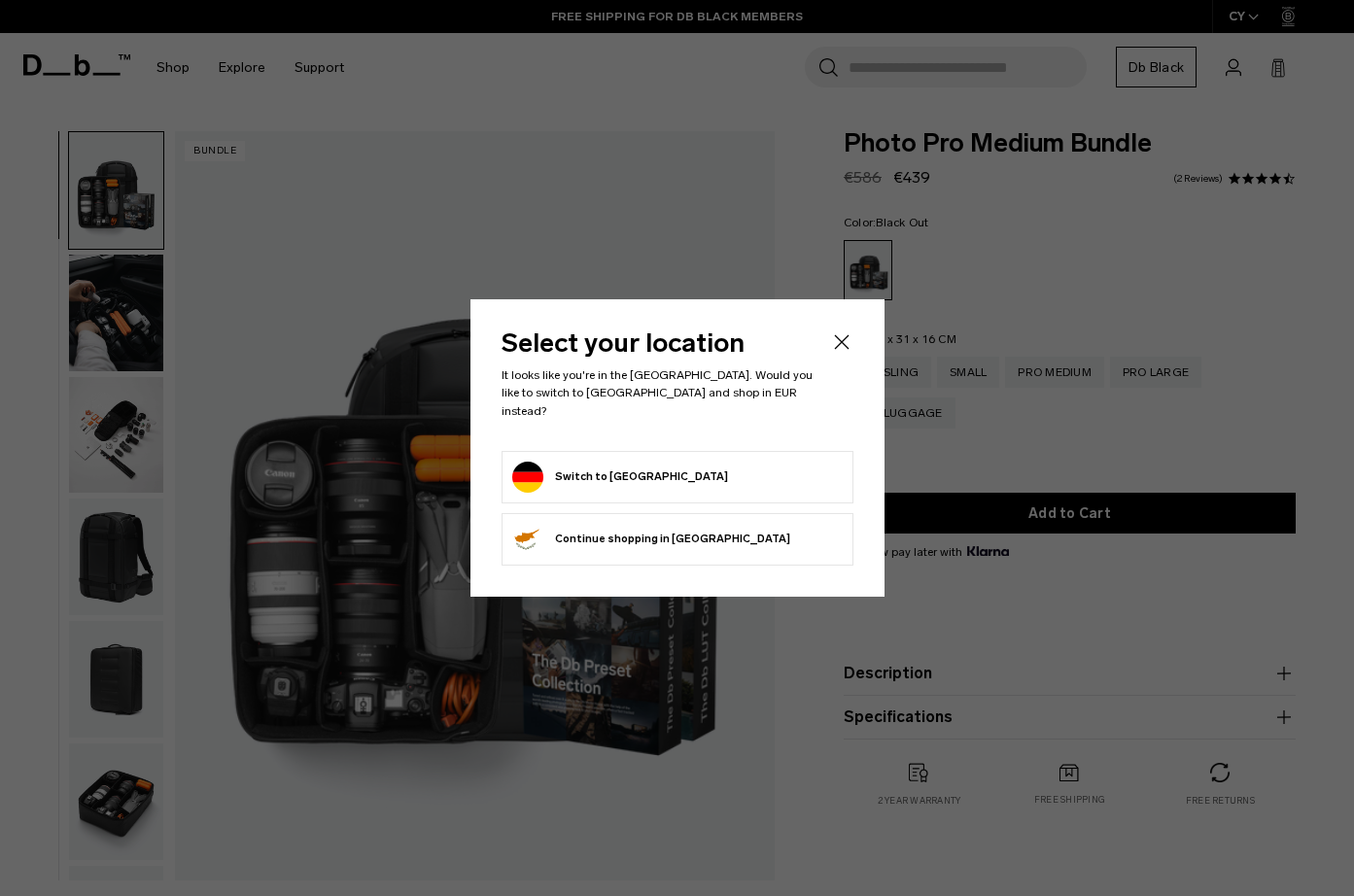click on "Switch to Germany" at bounding box center [677, 477] 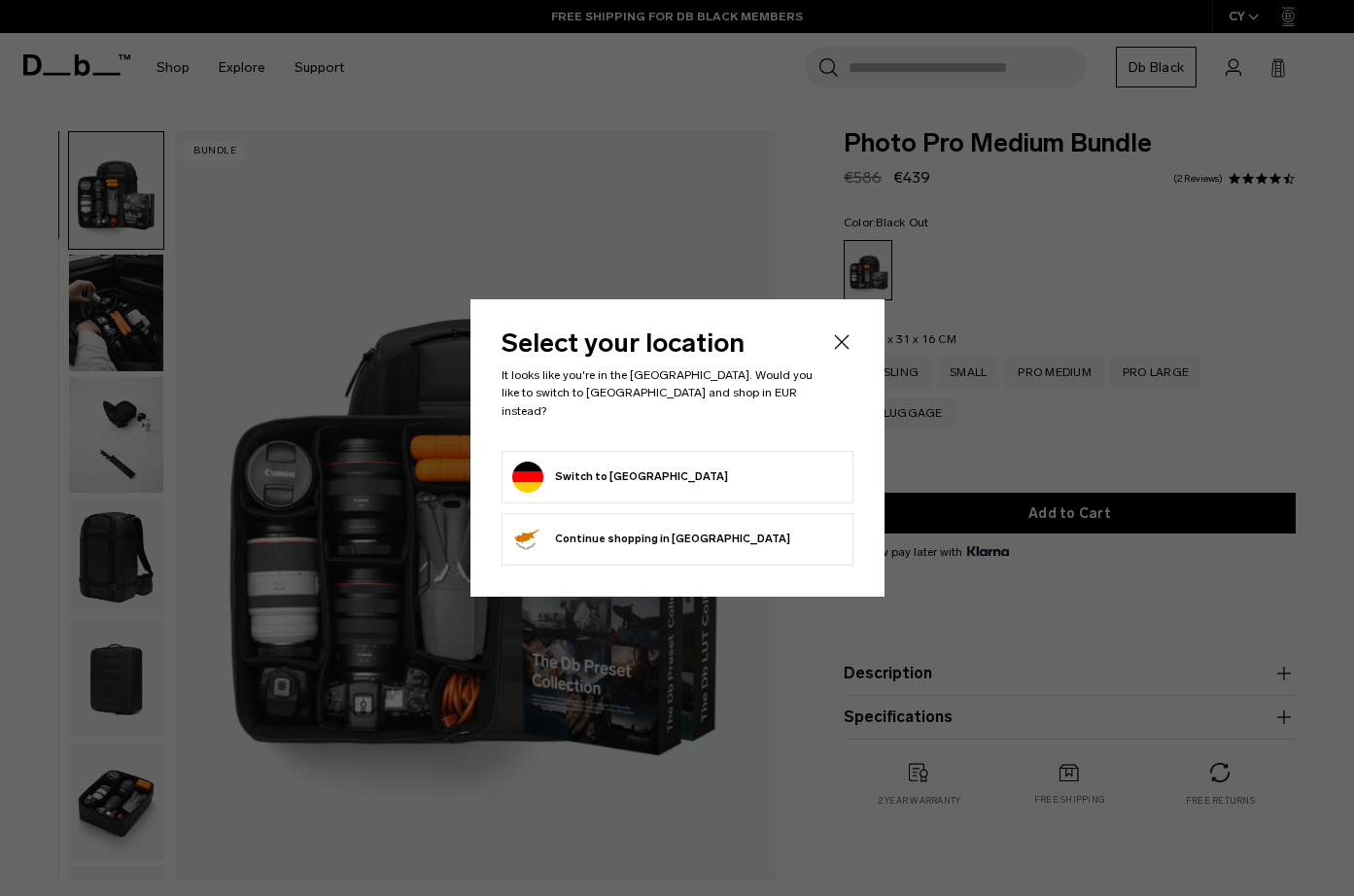 click on "Switch to Germany" at bounding box center (620, 477) 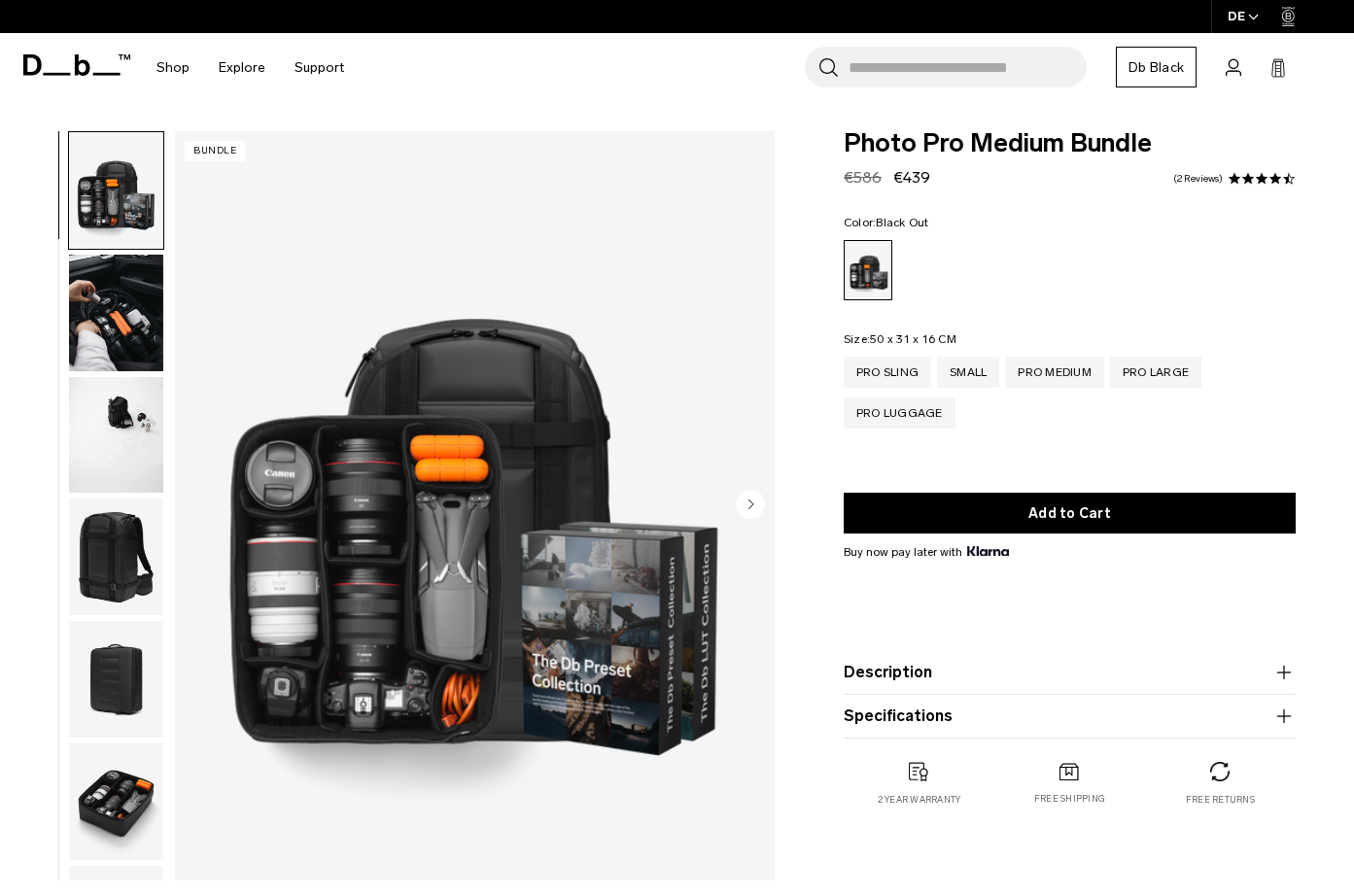scroll, scrollTop: 0, scrollLeft: 0, axis: both 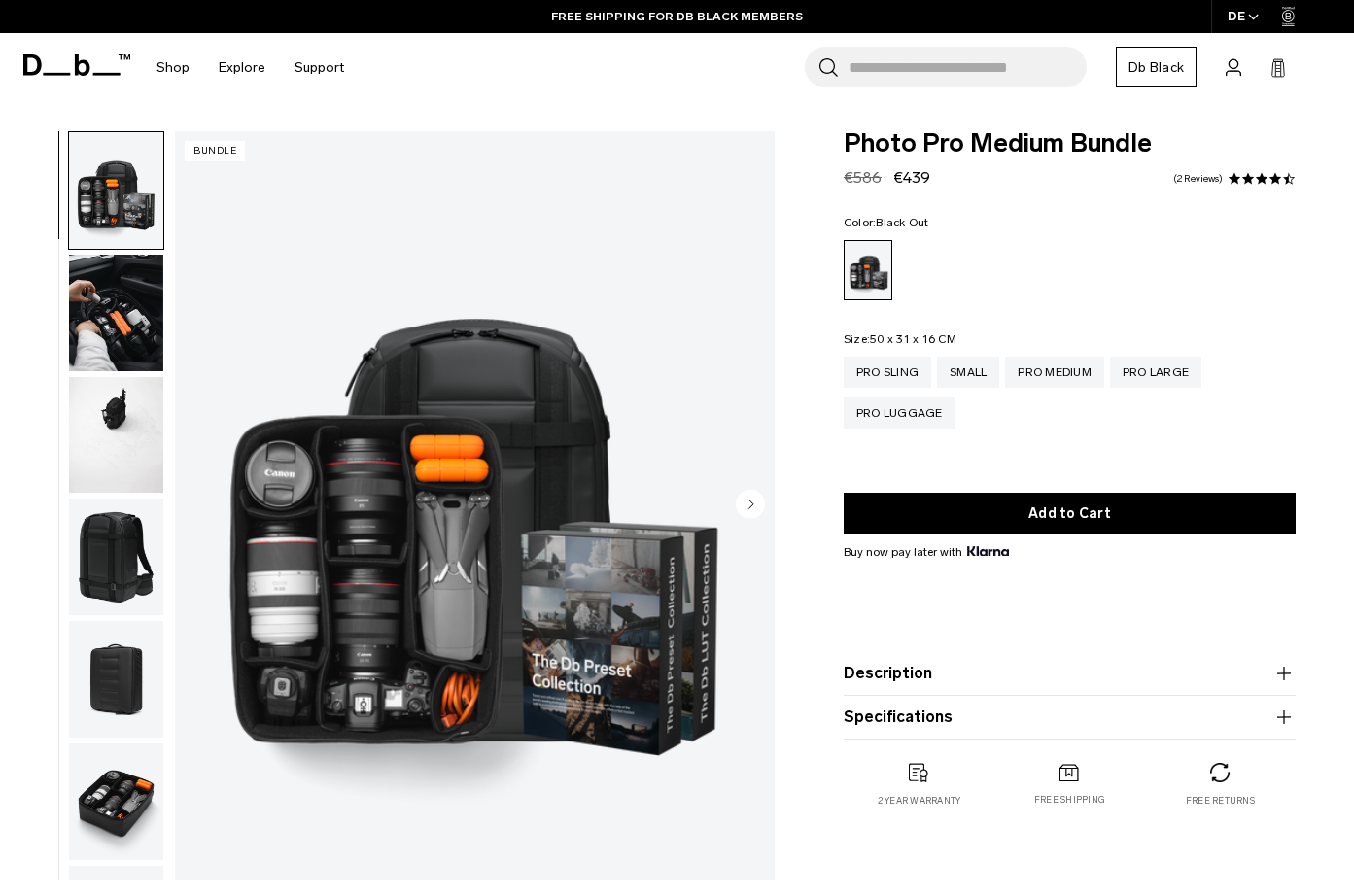 click at bounding box center (116, 313) 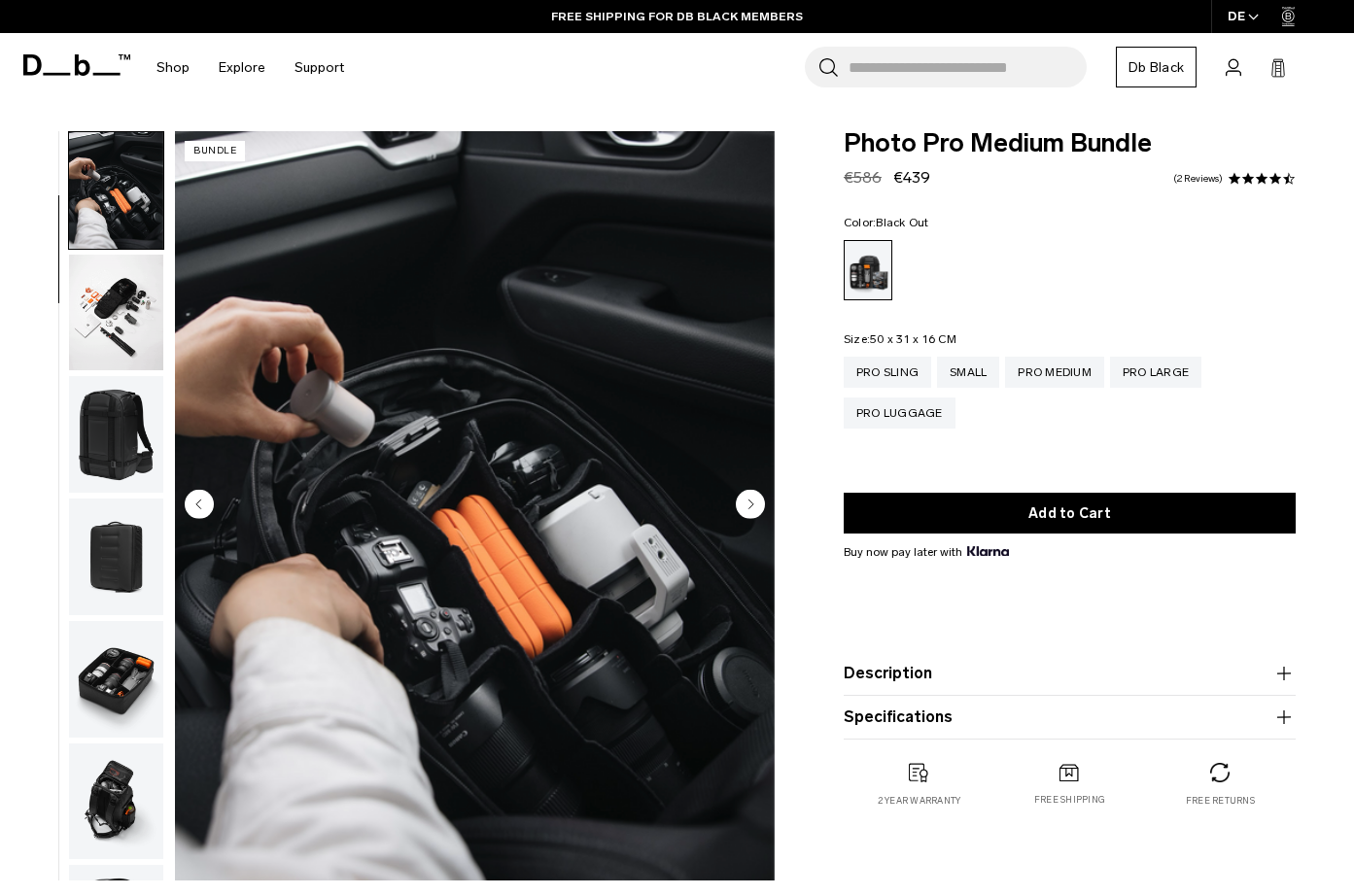 scroll, scrollTop: 123, scrollLeft: 0, axis: vertical 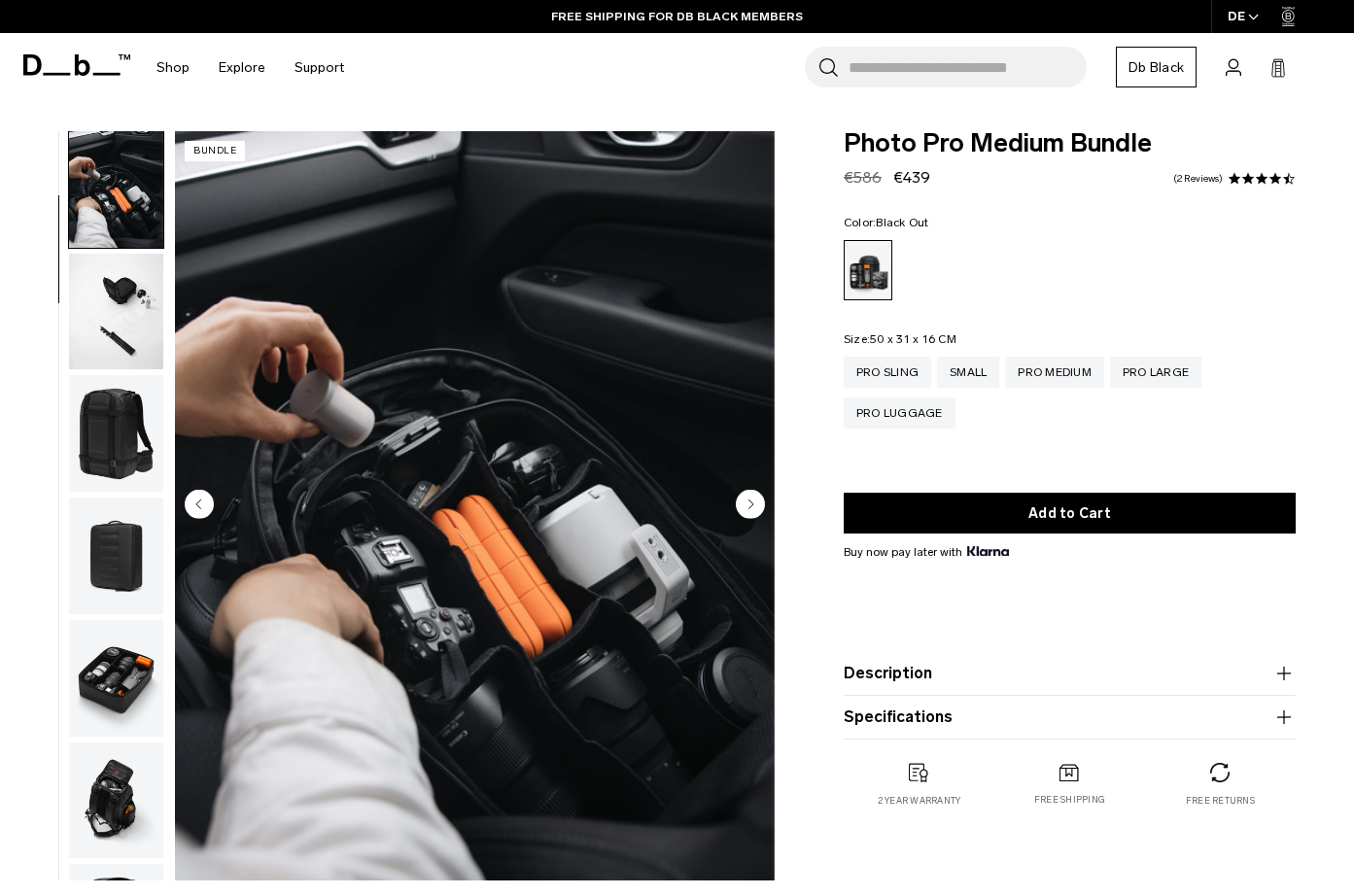click at bounding box center [116, 433] 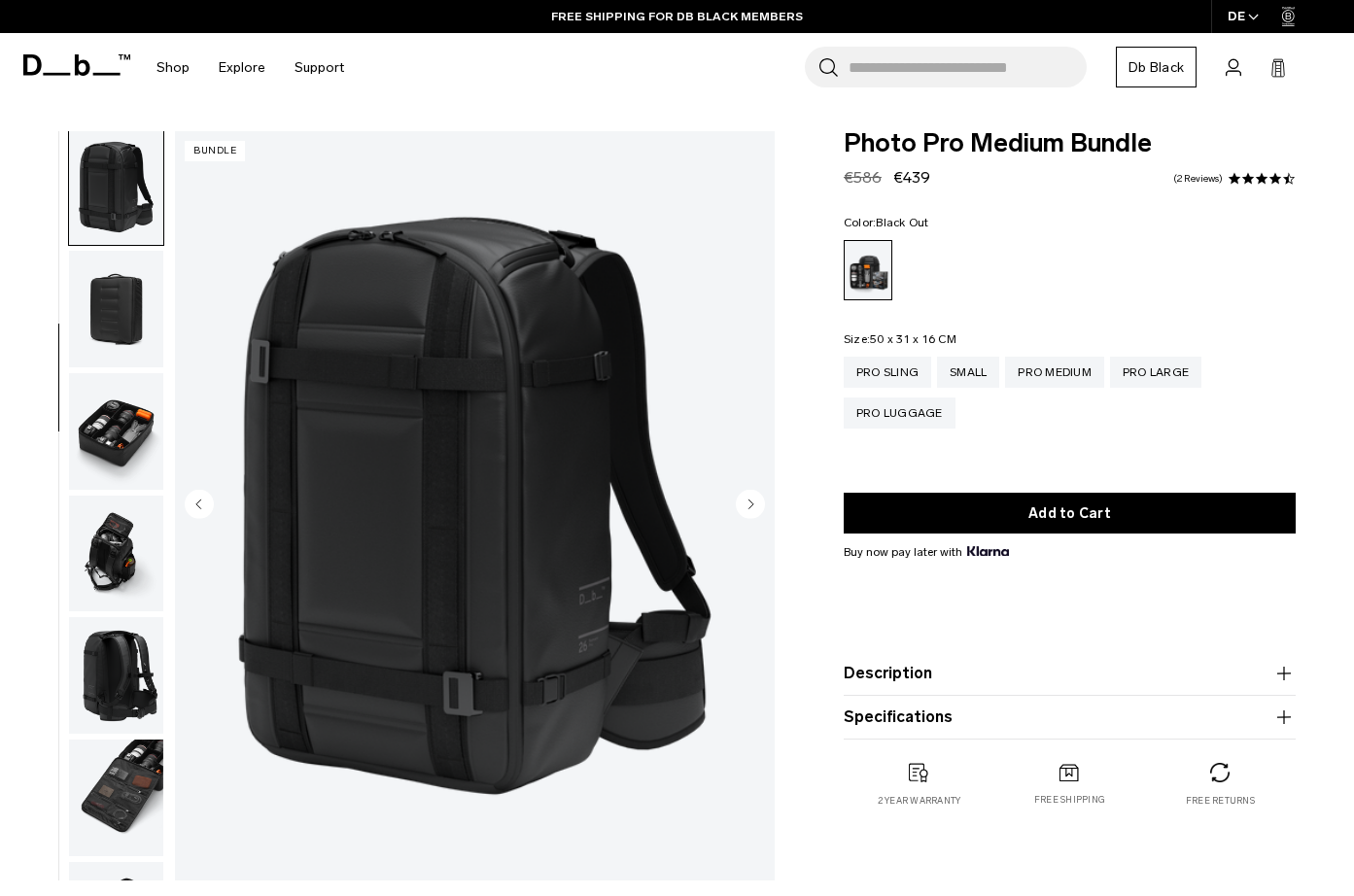 scroll, scrollTop: 371, scrollLeft: 0, axis: vertical 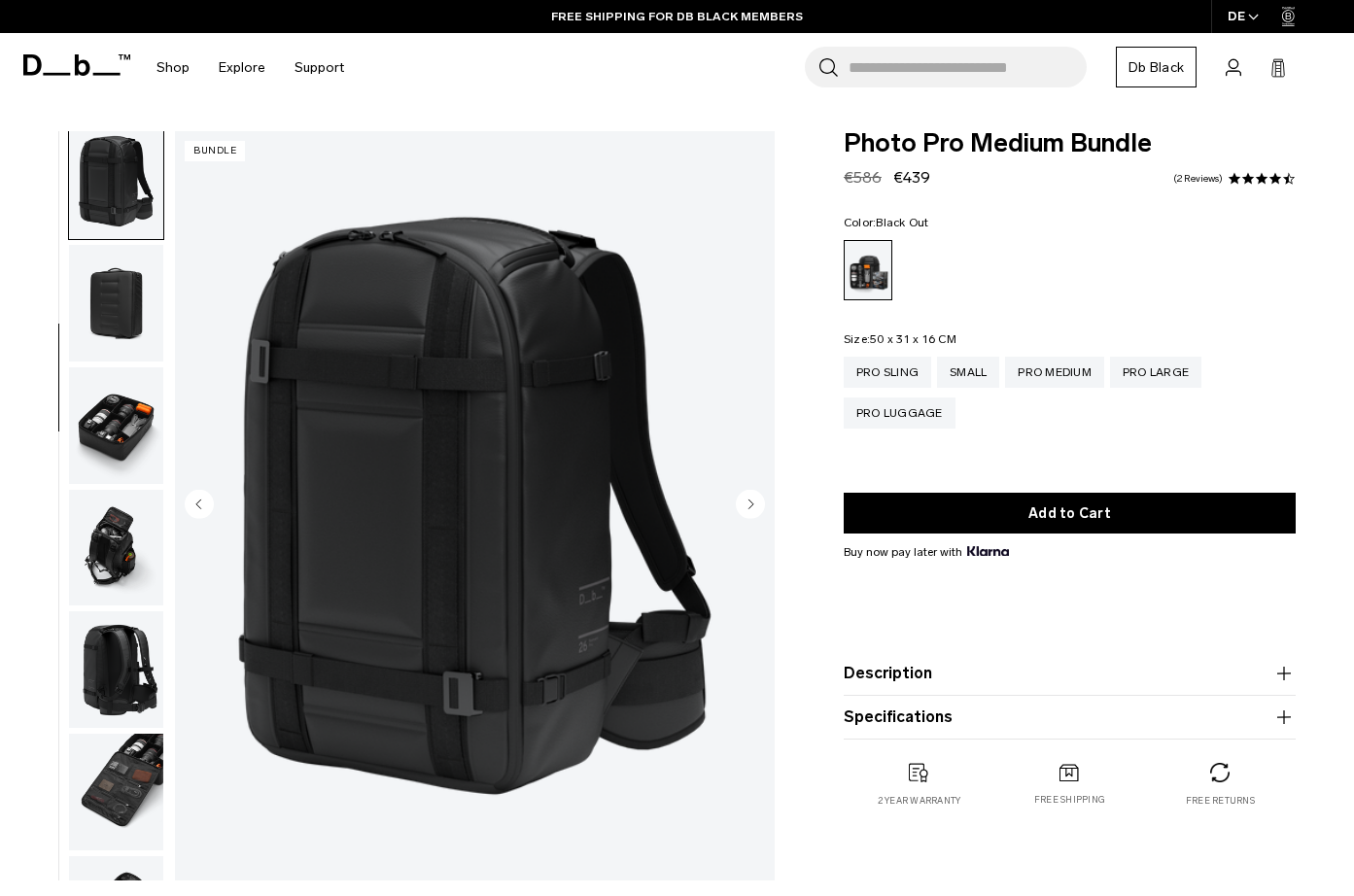 click at bounding box center [116, 303] 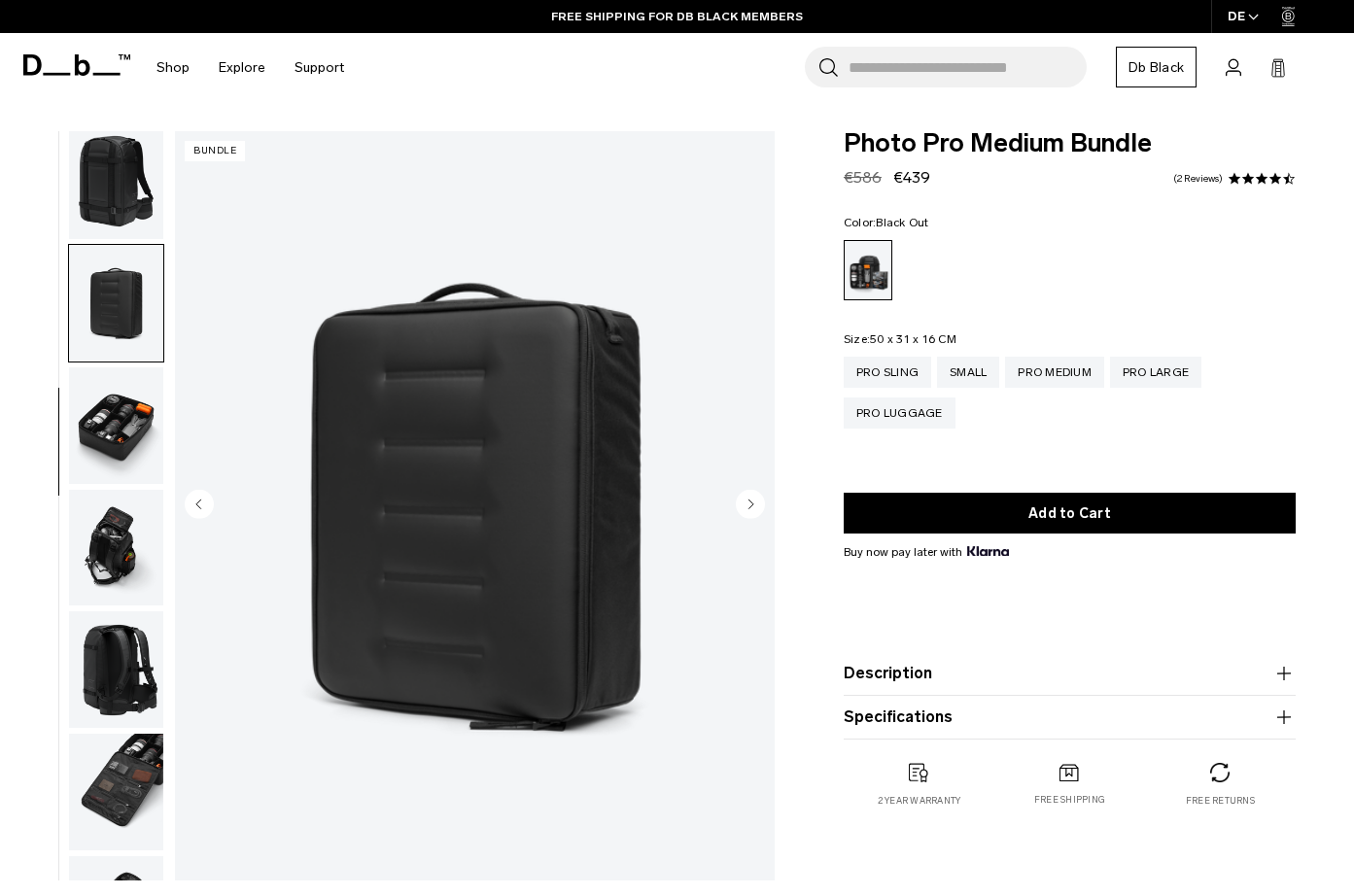 scroll, scrollTop: 495, scrollLeft: 0, axis: vertical 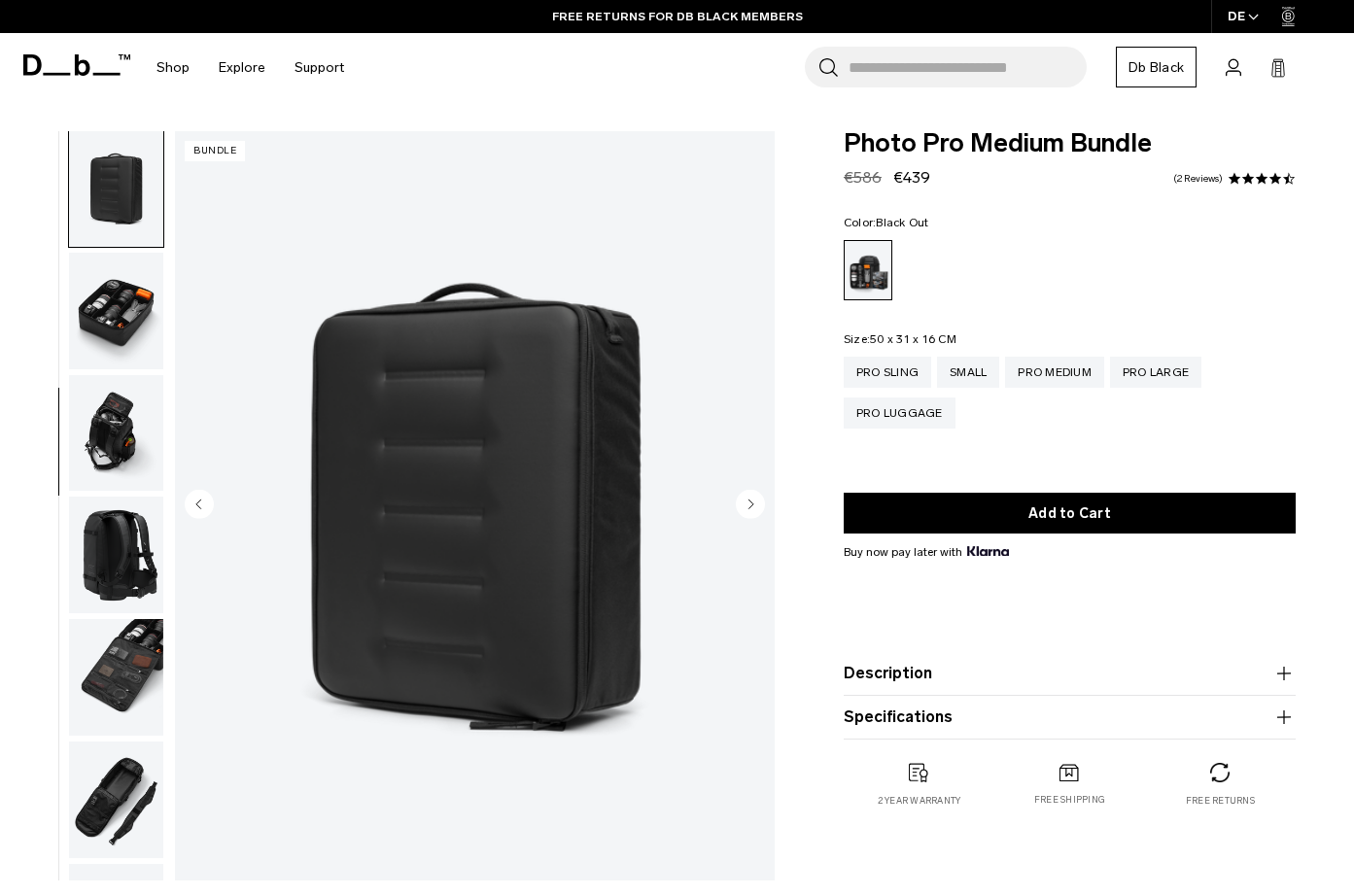 click at bounding box center [116, 311] 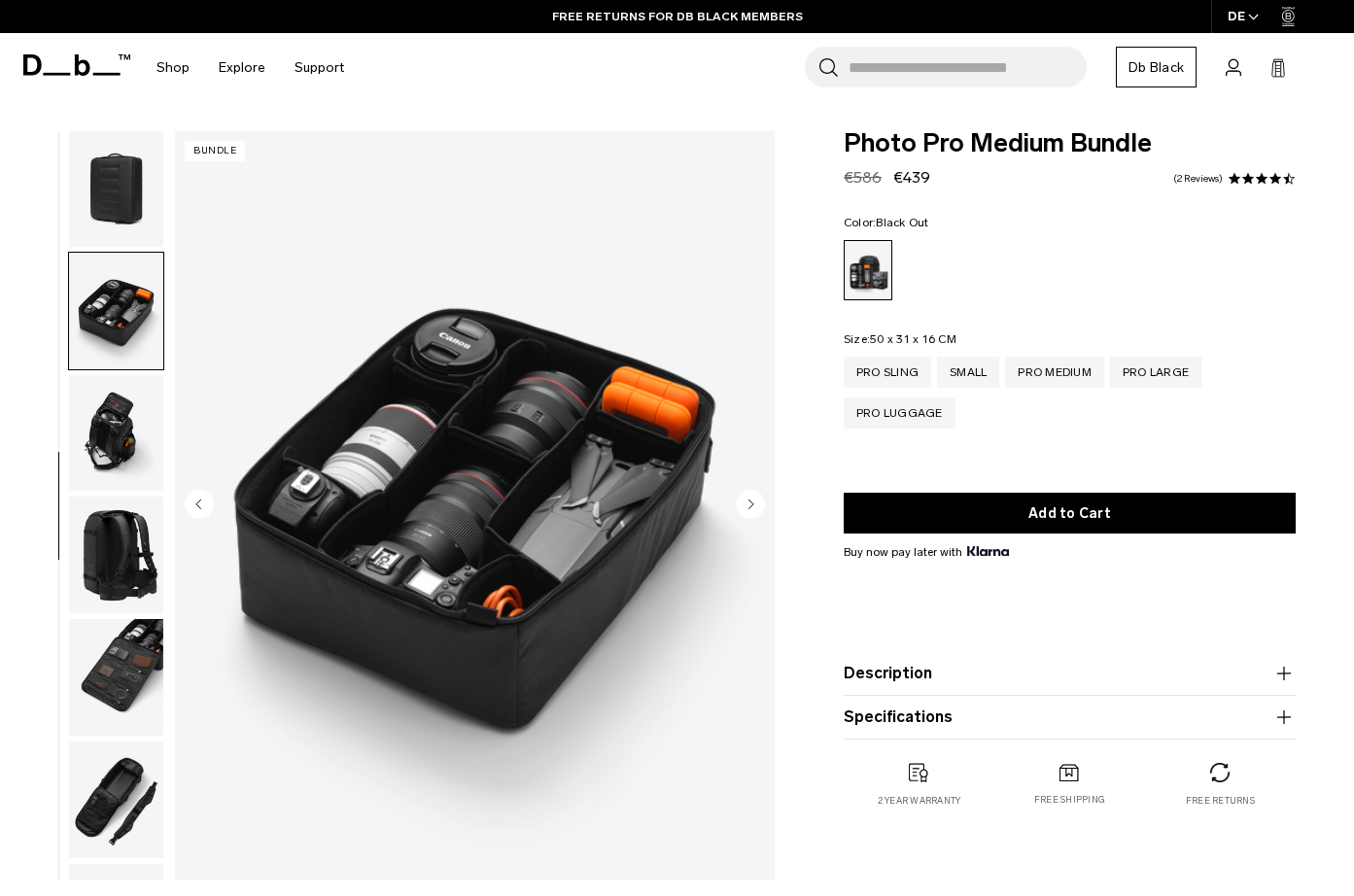 scroll, scrollTop: 607, scrollLeft: 0, axis: vertical 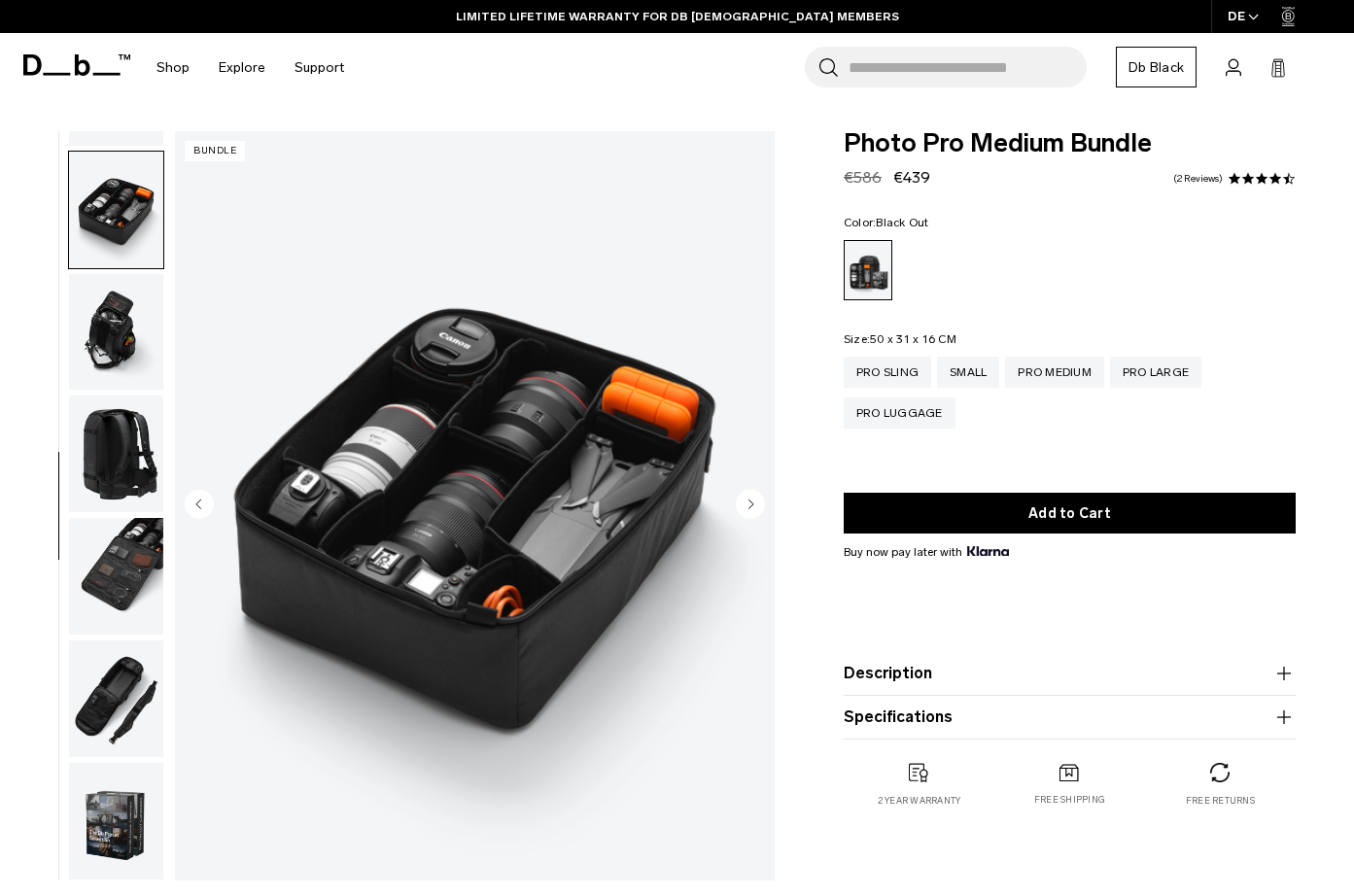 click at bounding box center [116, 332] 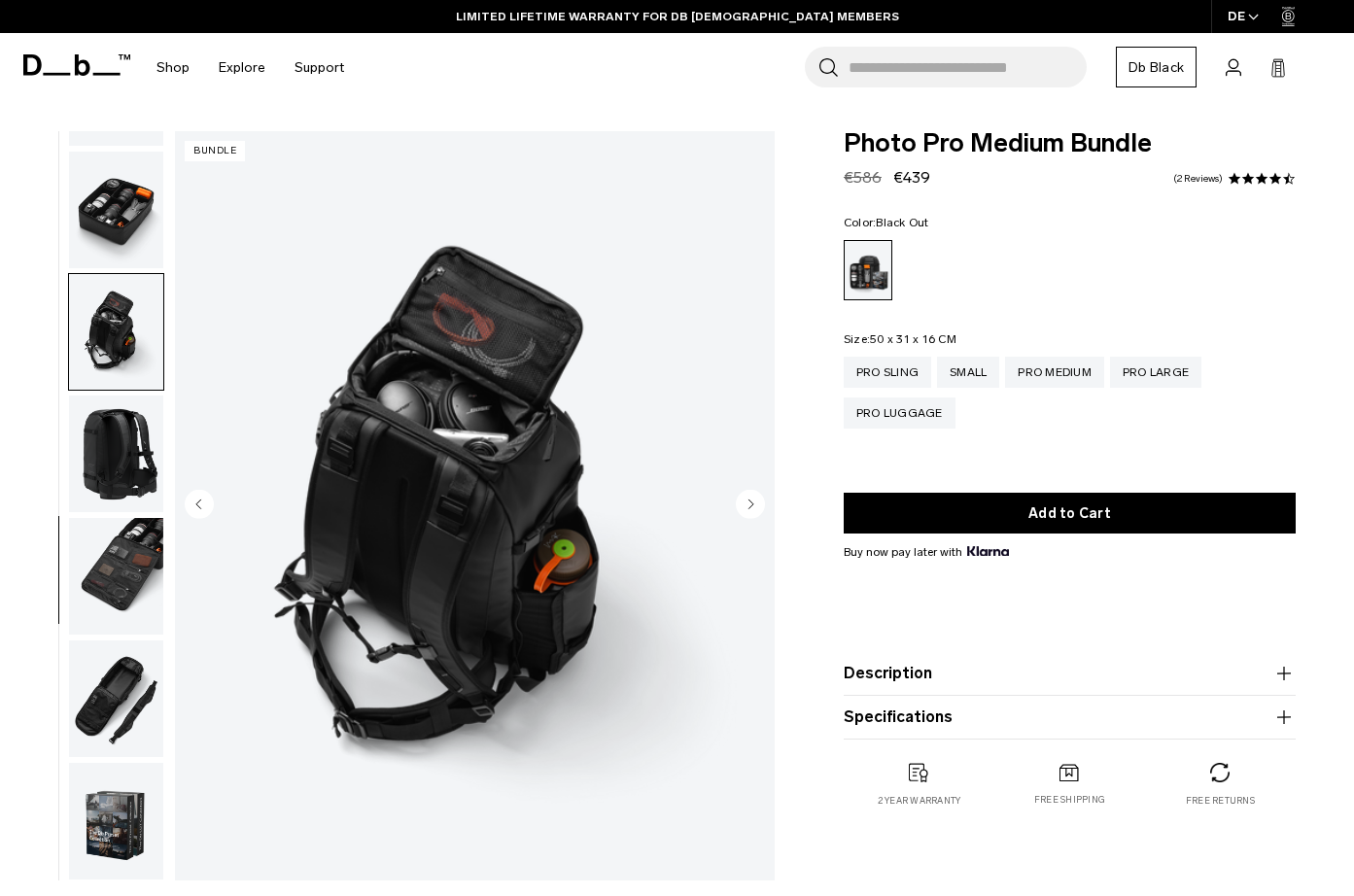 scroll, scrollTop: 602, scrollLeft: 0, axis: vertical 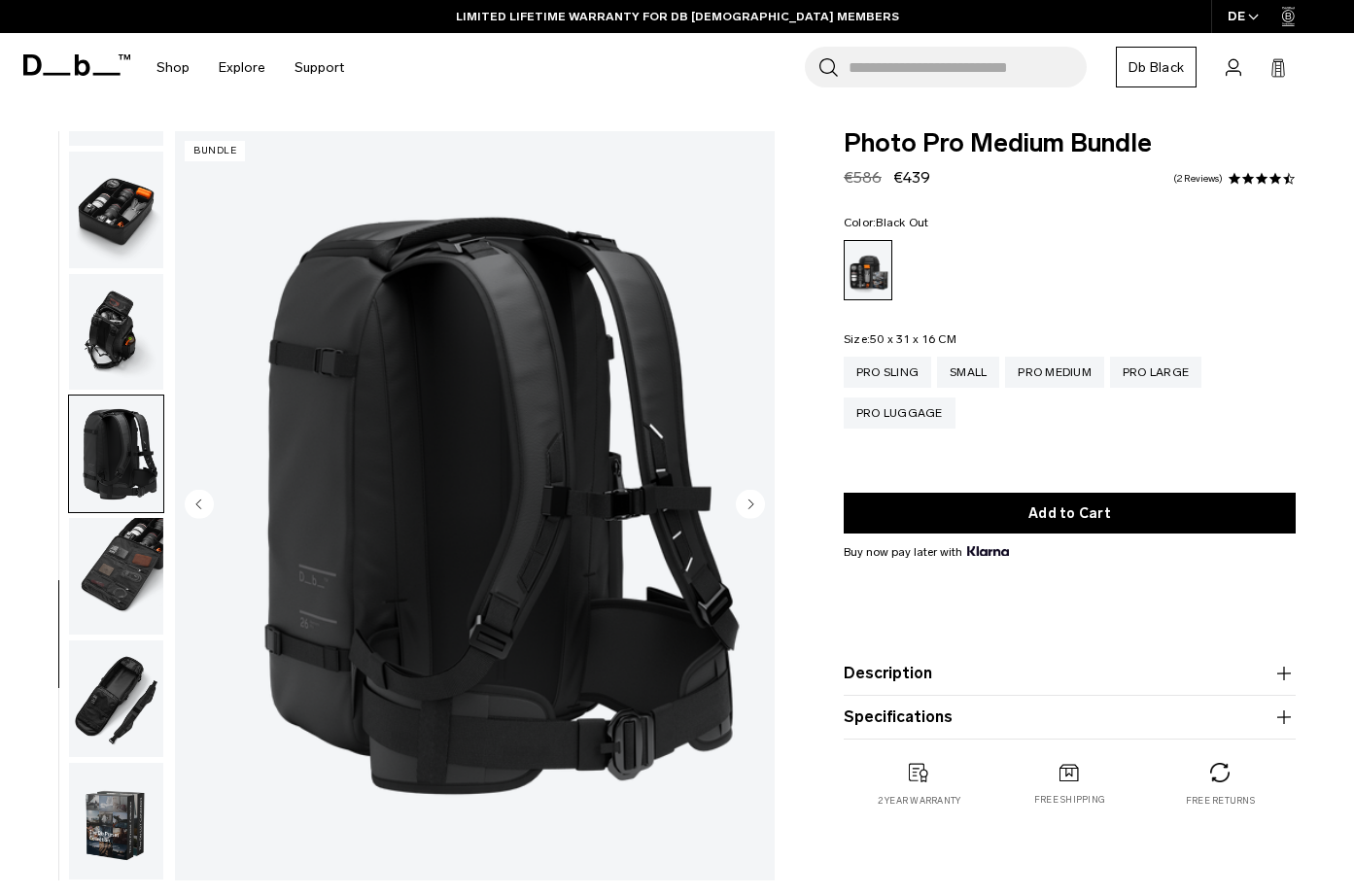 click at bounding box center [116, 576] 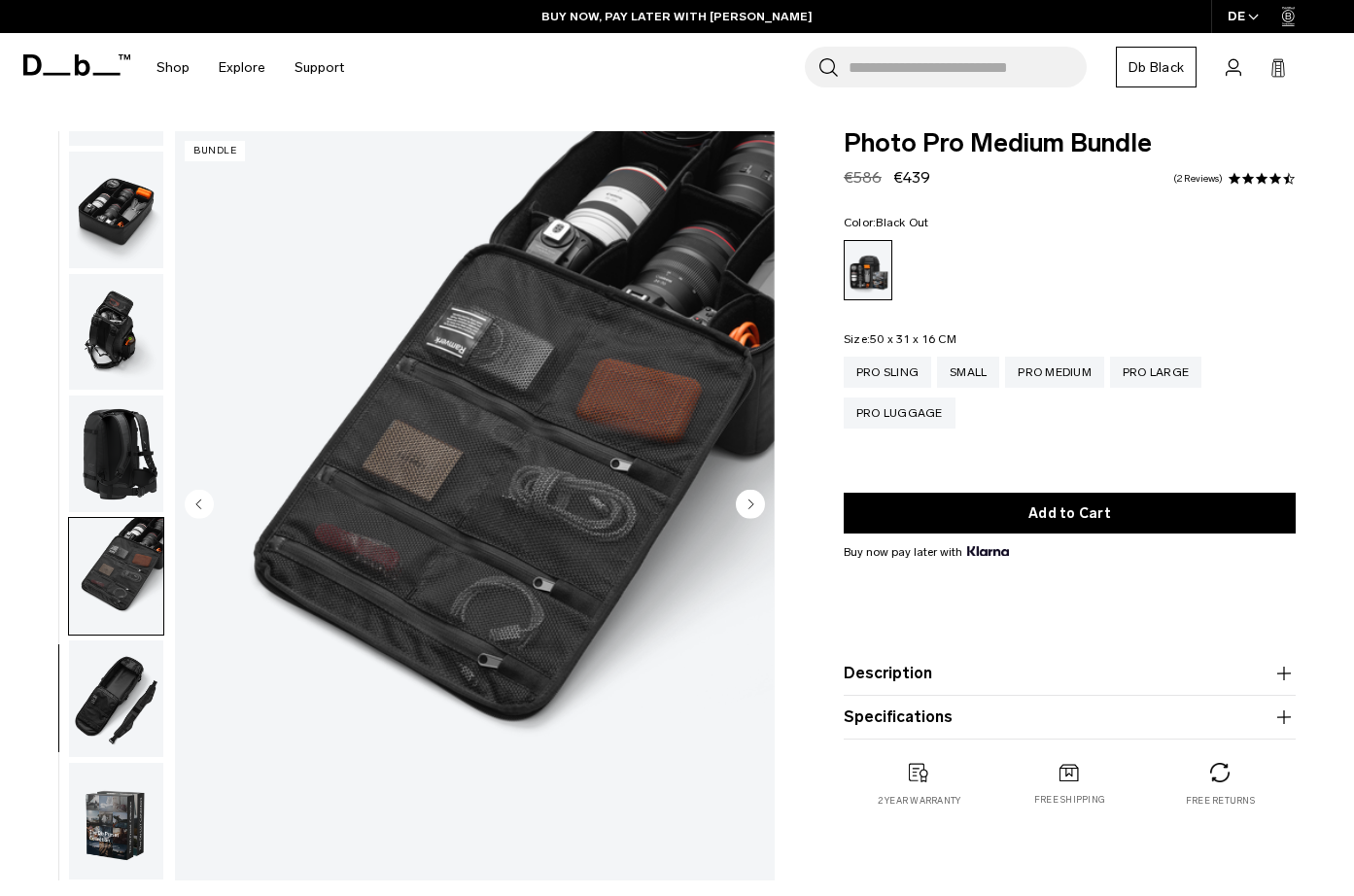 click at bounding box center (116, 699) 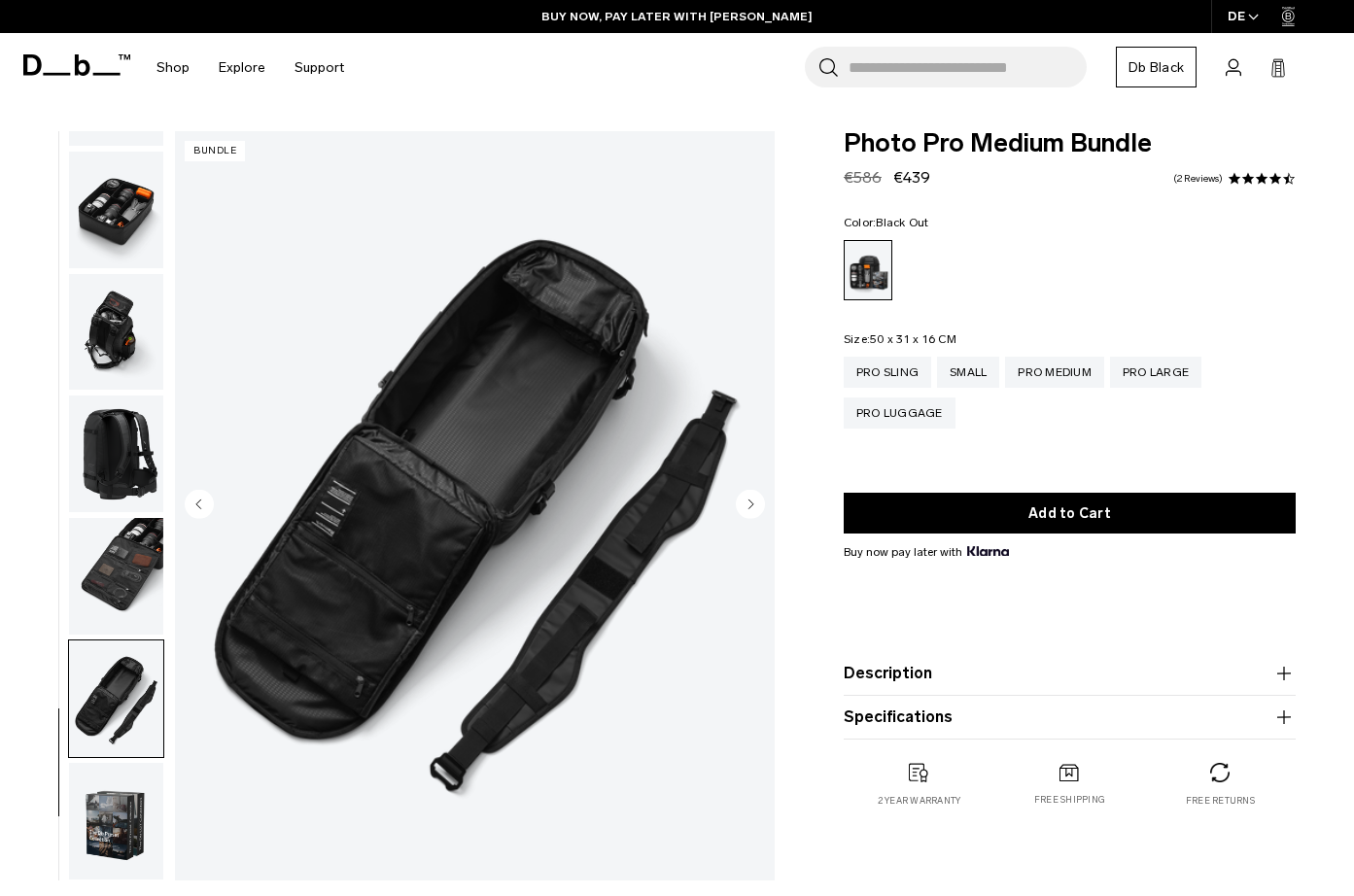 click at bounding box center (116, 821) 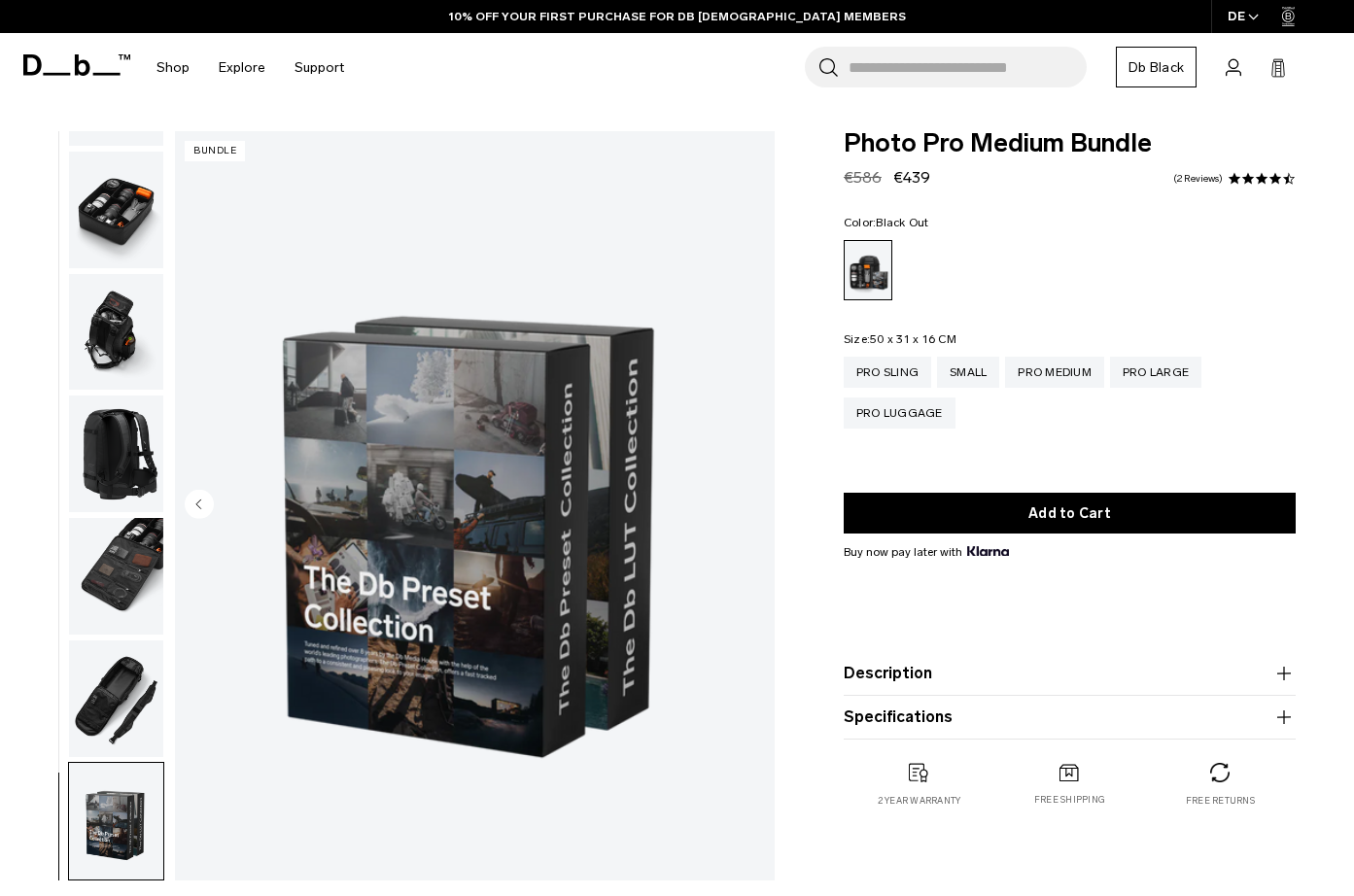 click at bounding box center [116, 210] 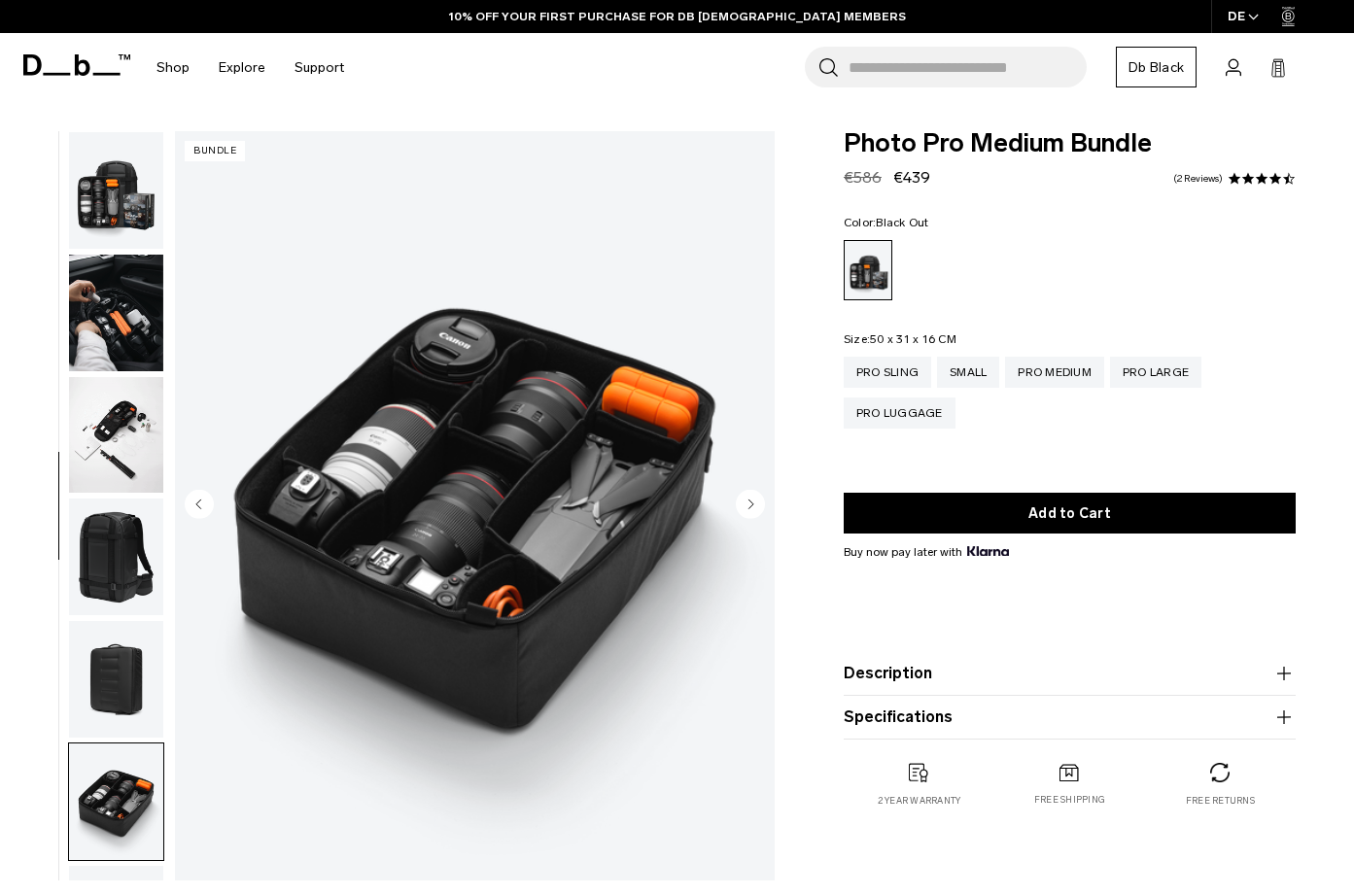 scroll, scrollTop: 0, scrollLeft: 0, axis: both 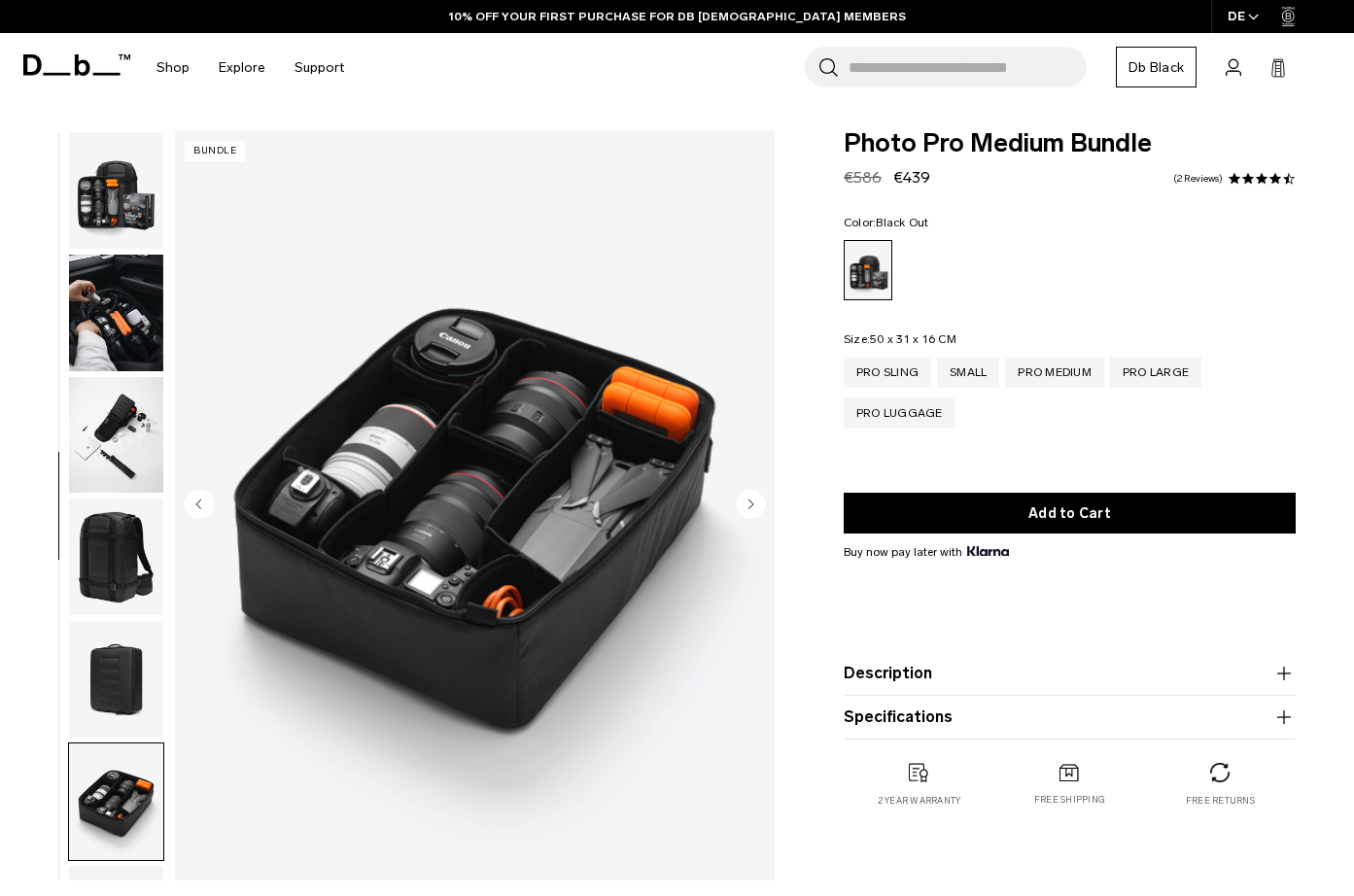 click at bounding box center (116, 190) 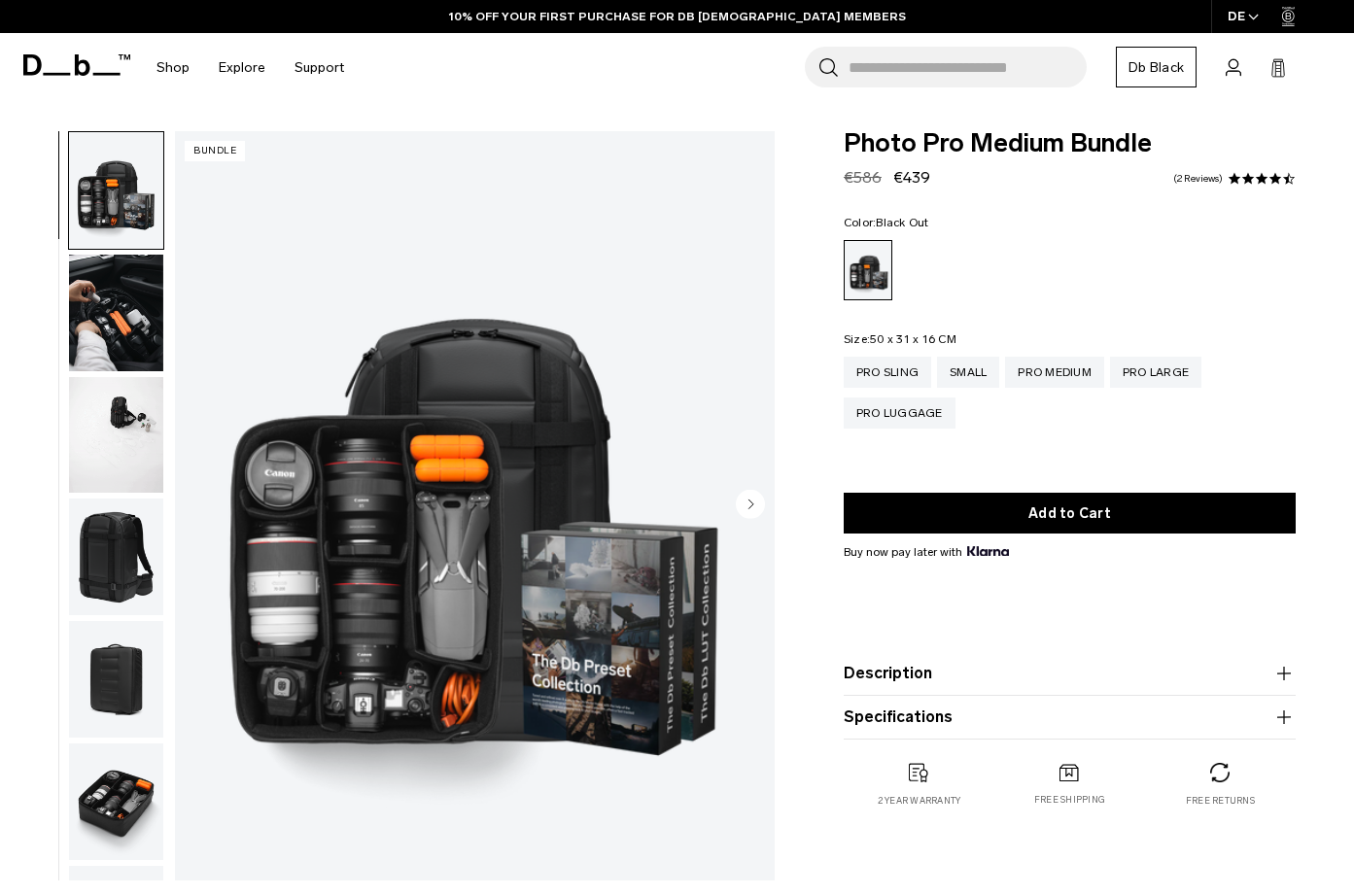 click at bounding box center [116, 313] 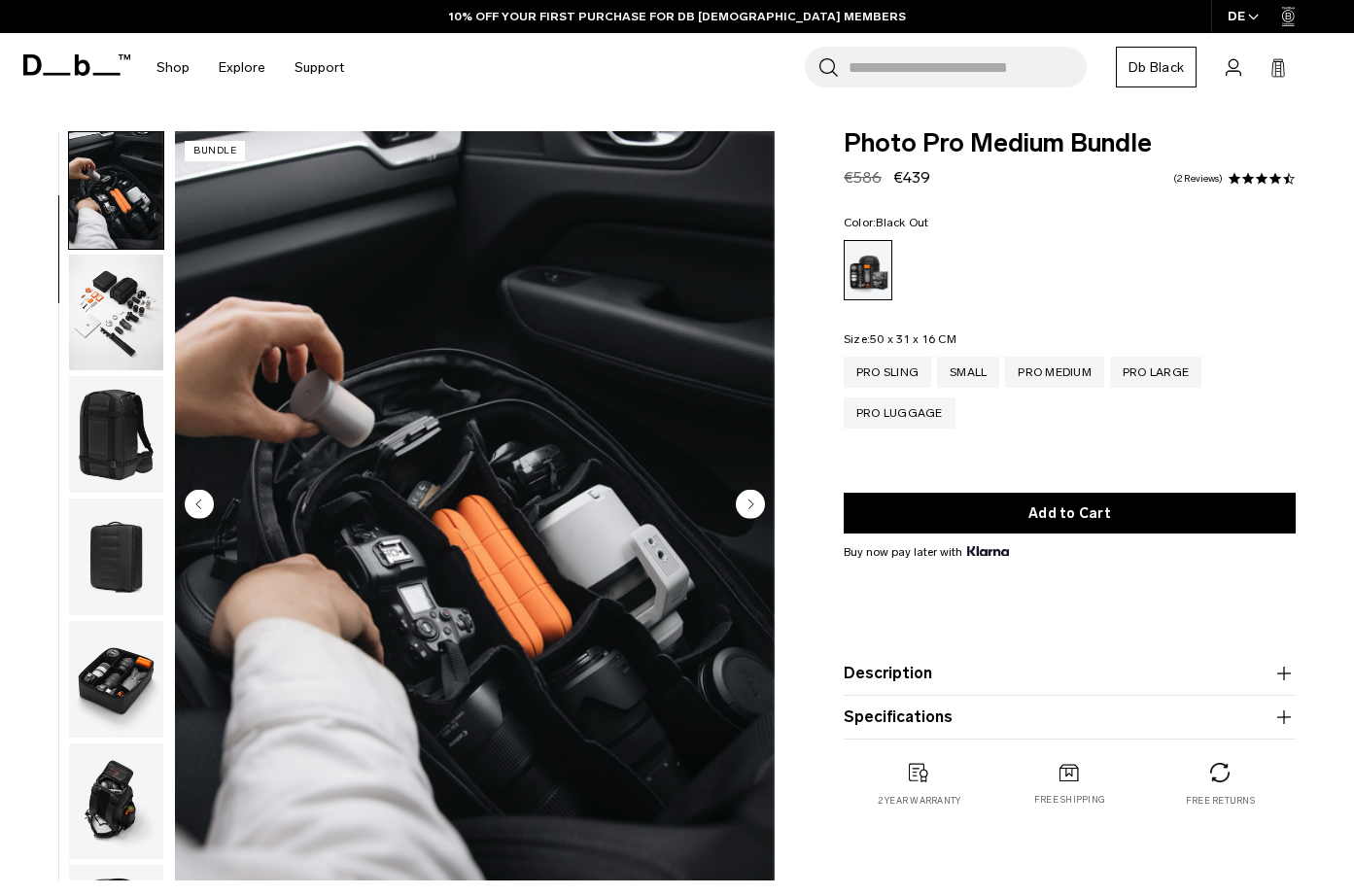 scroll, scrollTop: 123, scrollLeft: 0, axis: vertical 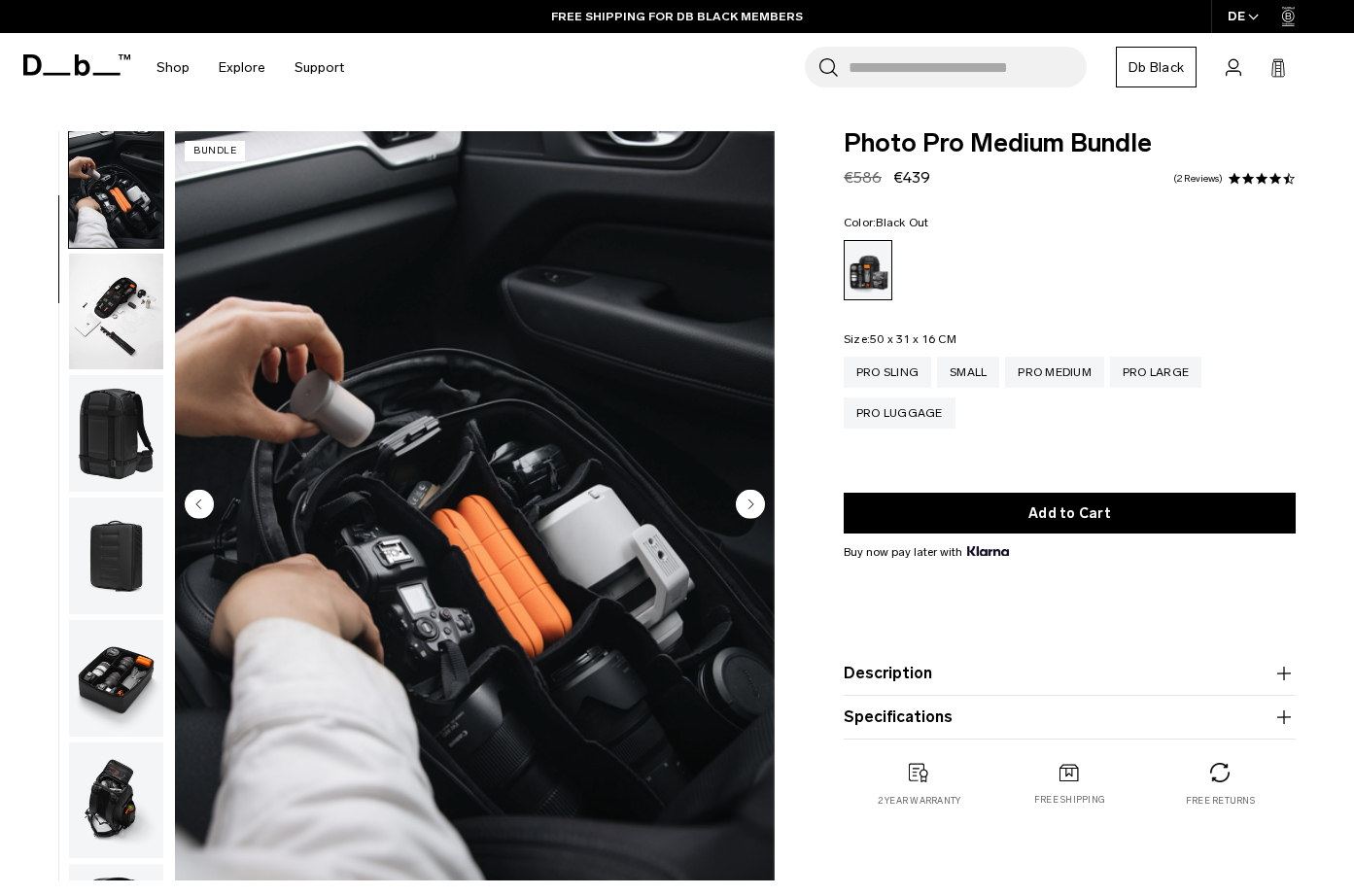 click at bounding box center (116, 312) 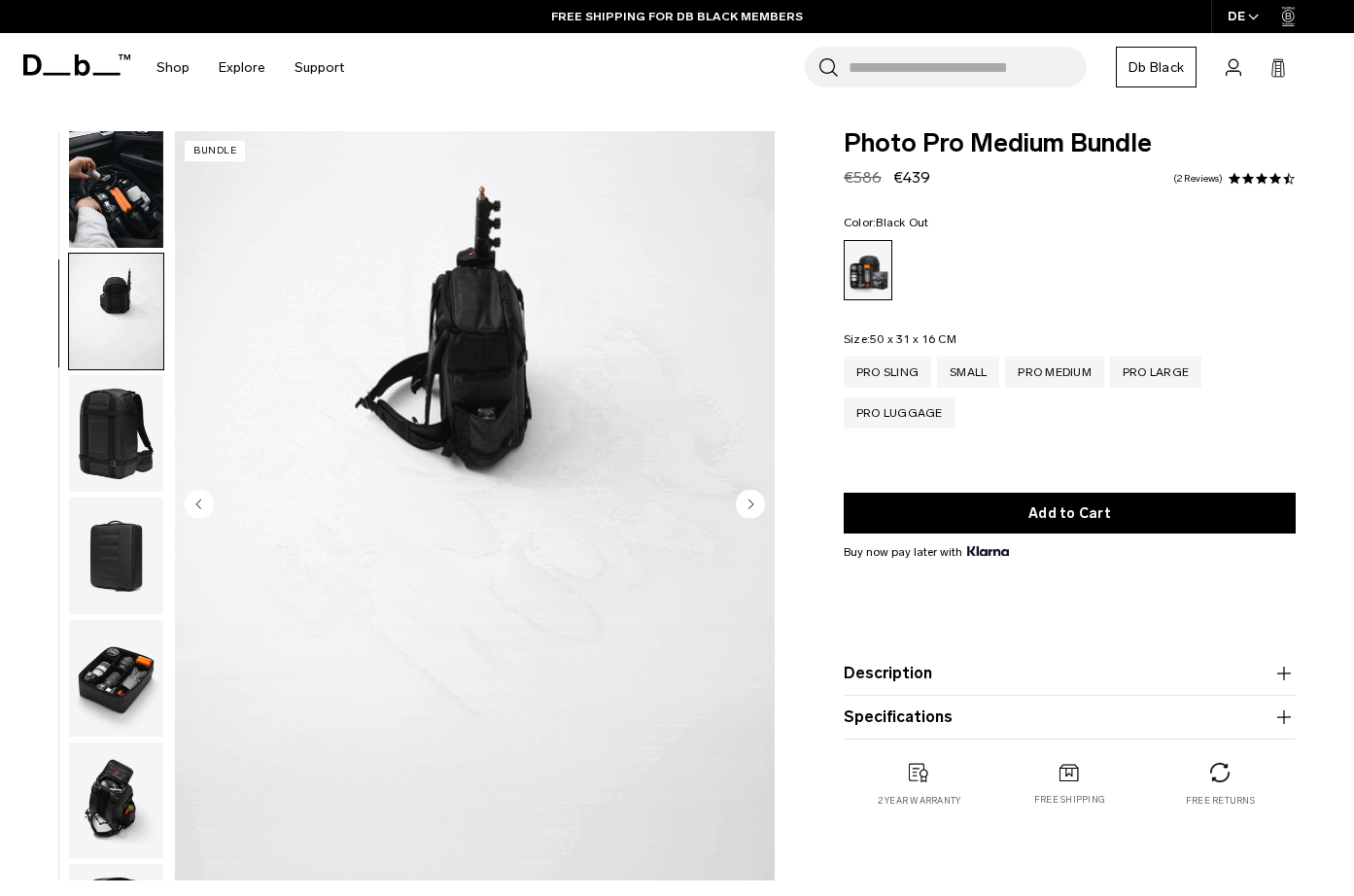 scroll, scrollTop: 247, scrollLeft: 0, axis: vertical 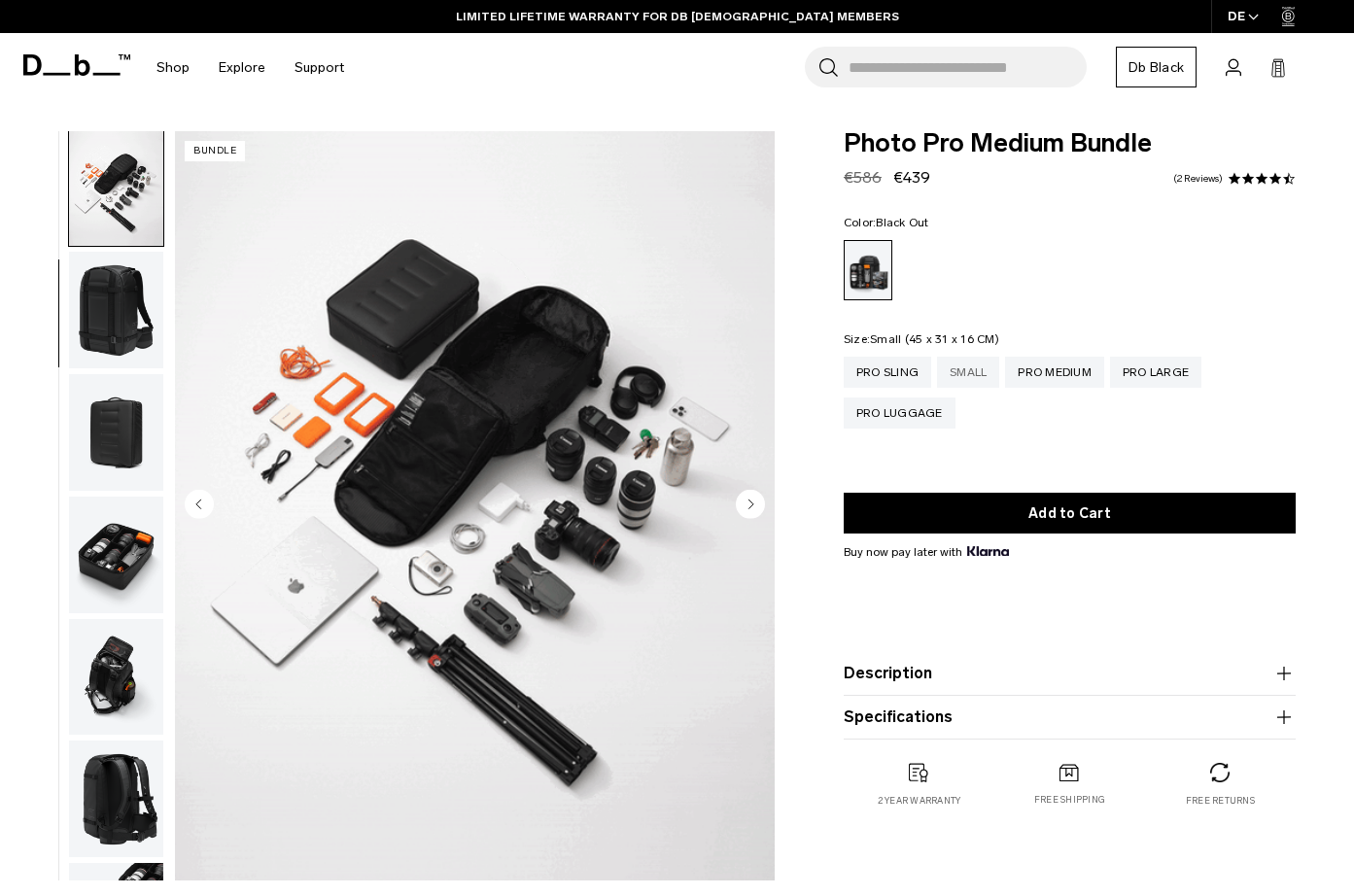 click on "Small" at bounding box center [968, 372] 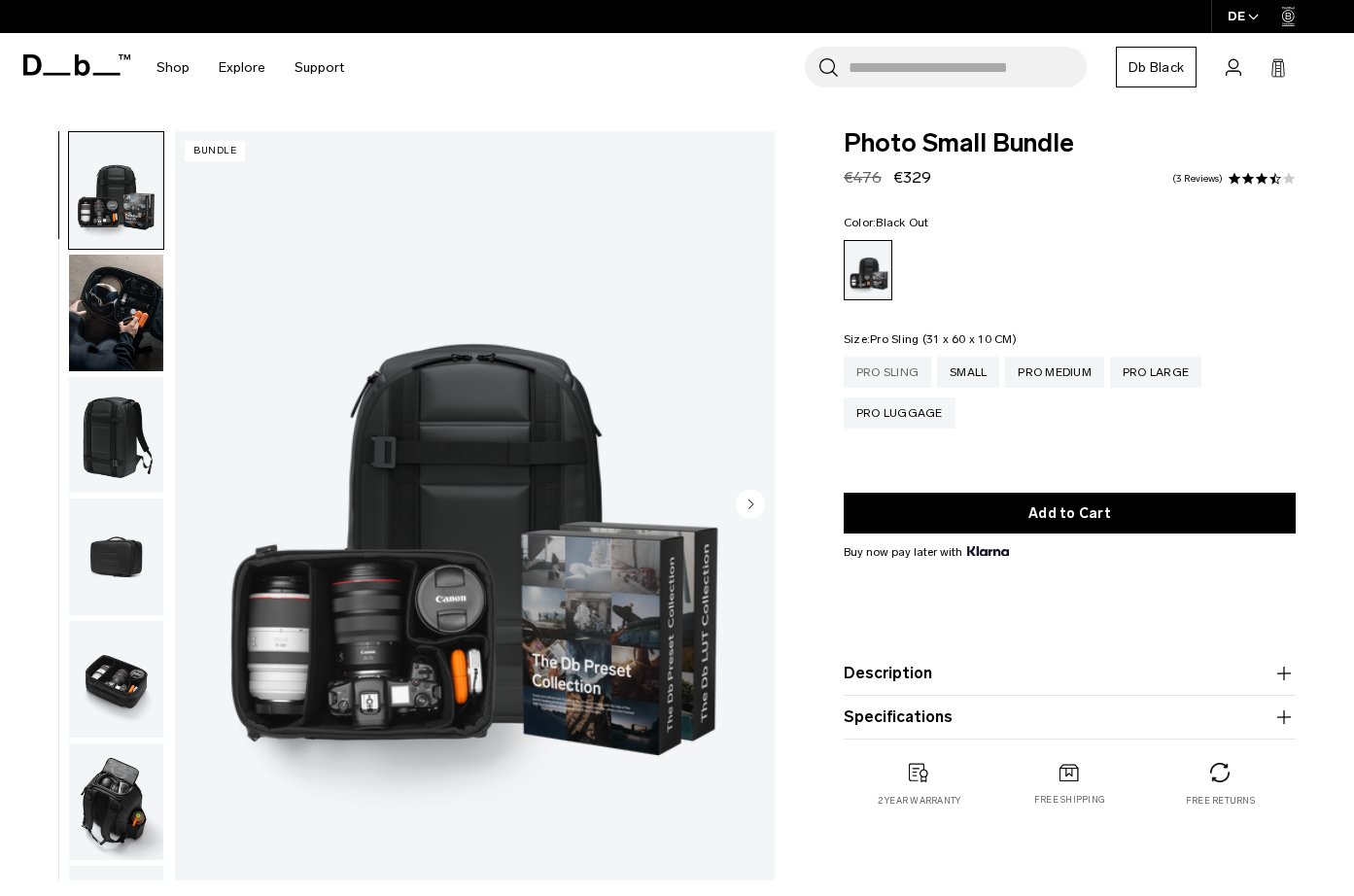 scroll, scrollTop: 0, scrollLeft: 0, axis: both 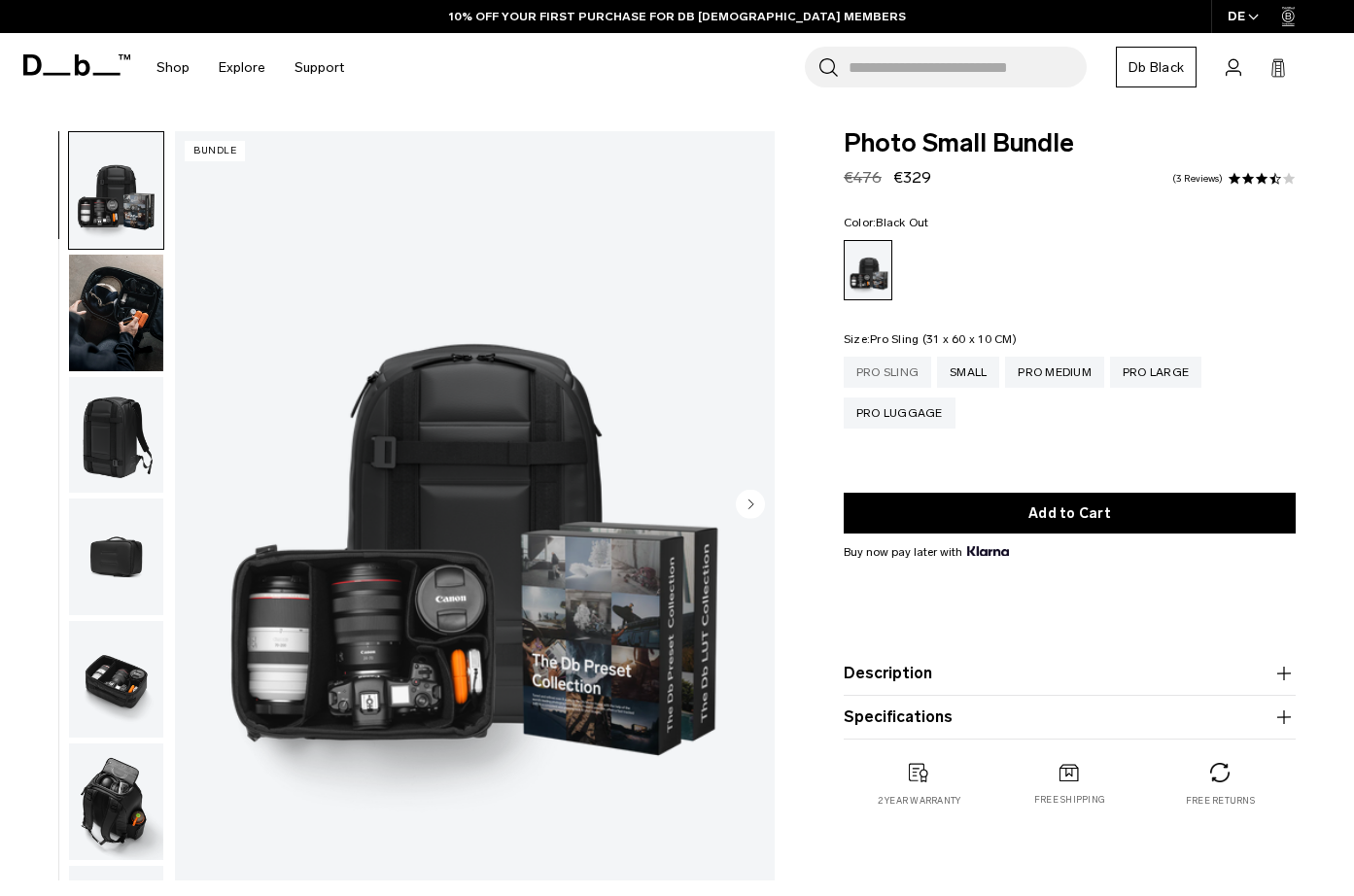 click on "Pro Sling" at bounding box center (887, 372) 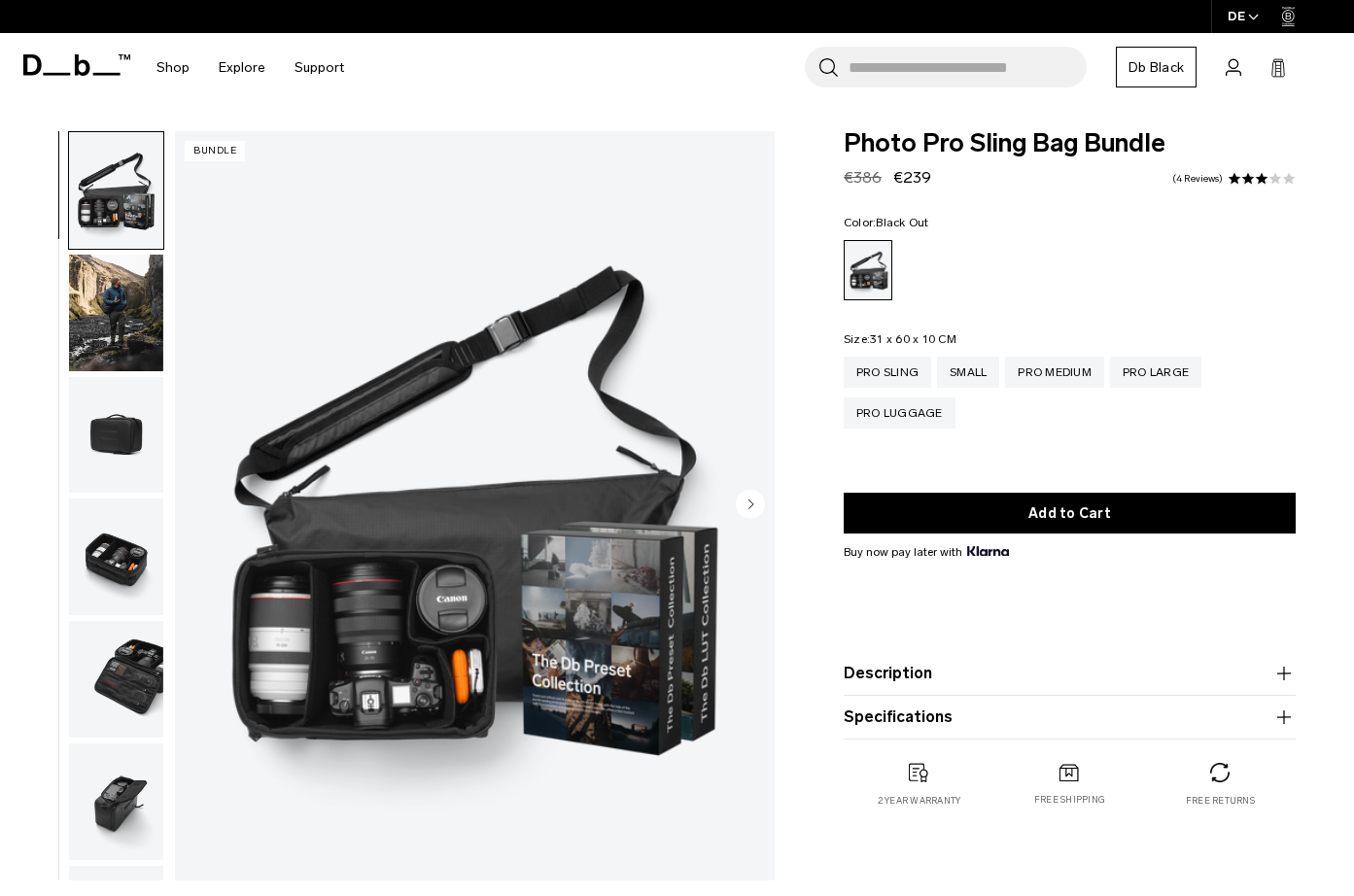 scroll, scrollTop: 0, scrollLeft: 0, axis: both 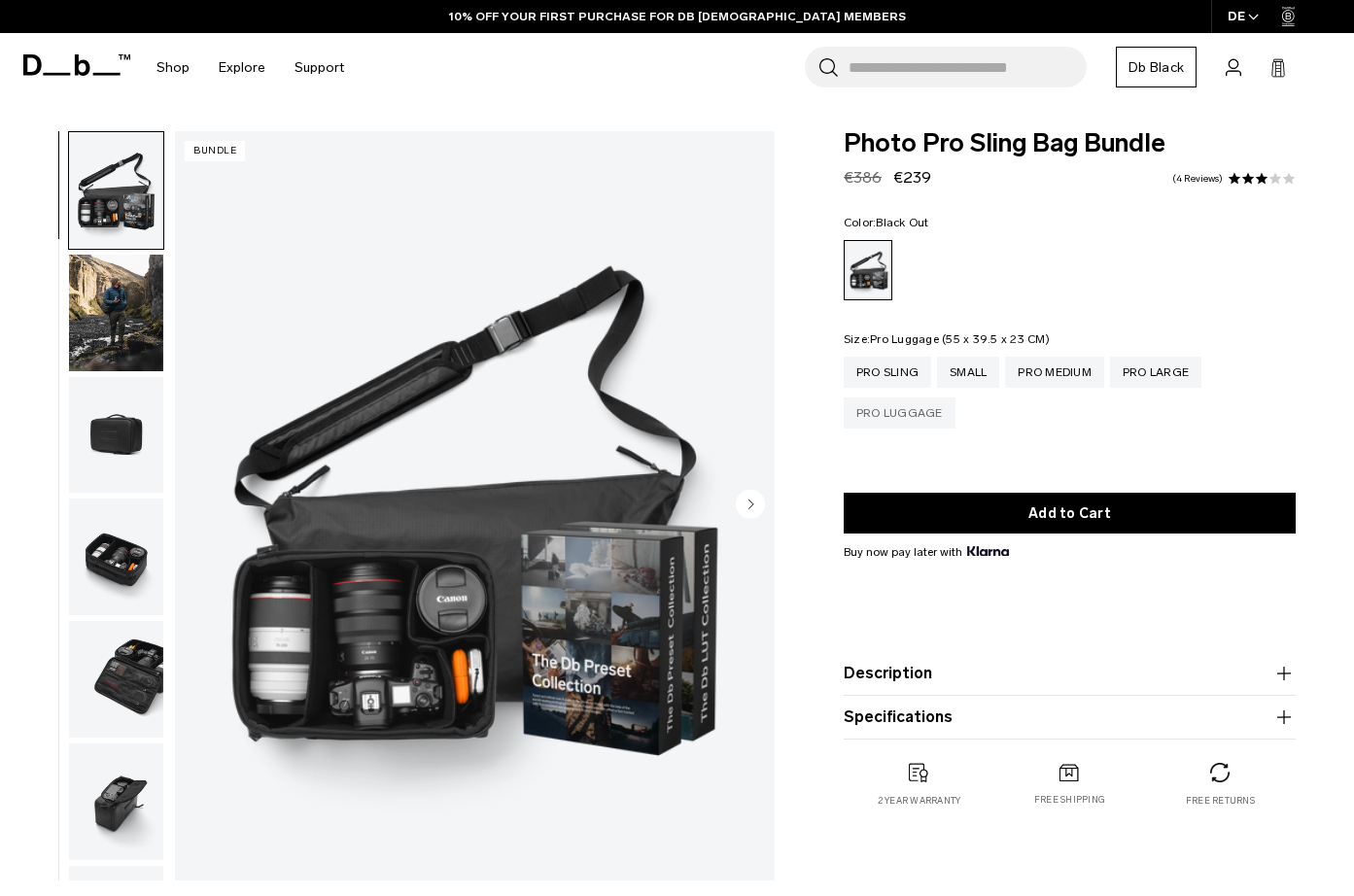 click on "Pro Luggage" at bounding box center (899, 413) 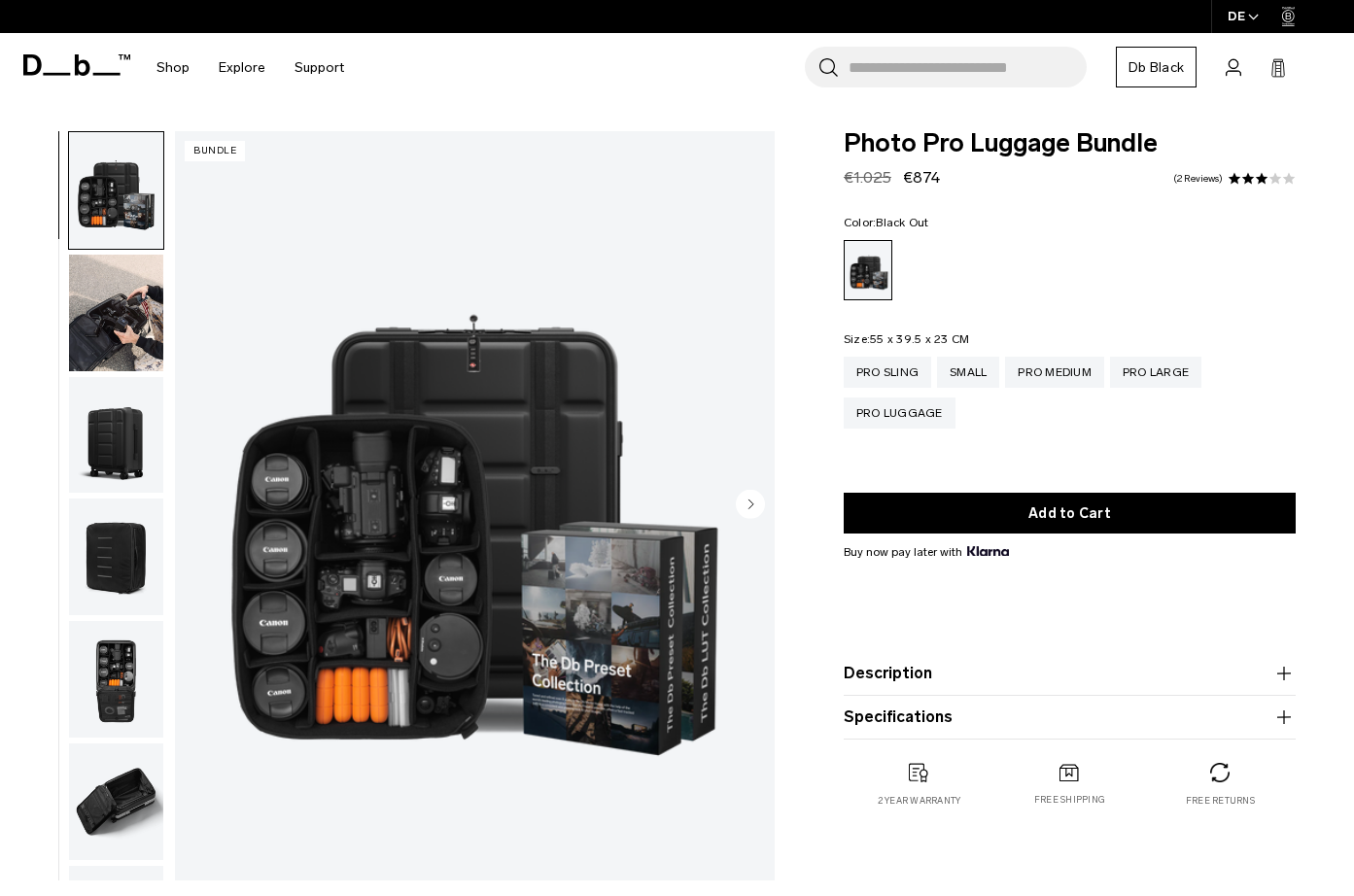 scroll, scrollTop: 0, scrollLeft: 0, axis: both 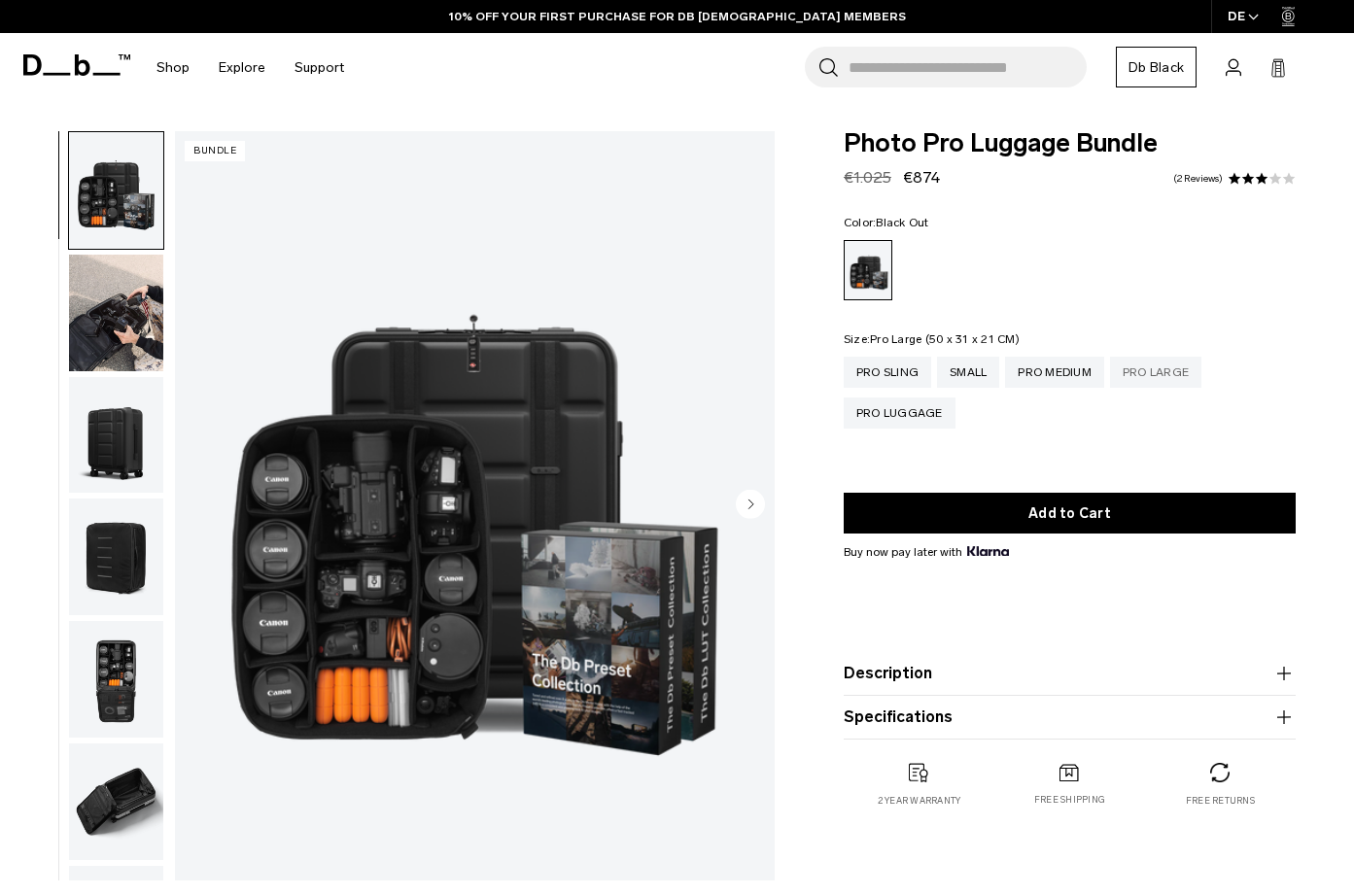 click on "Pro Large" at bounding box center (1156, 372) 